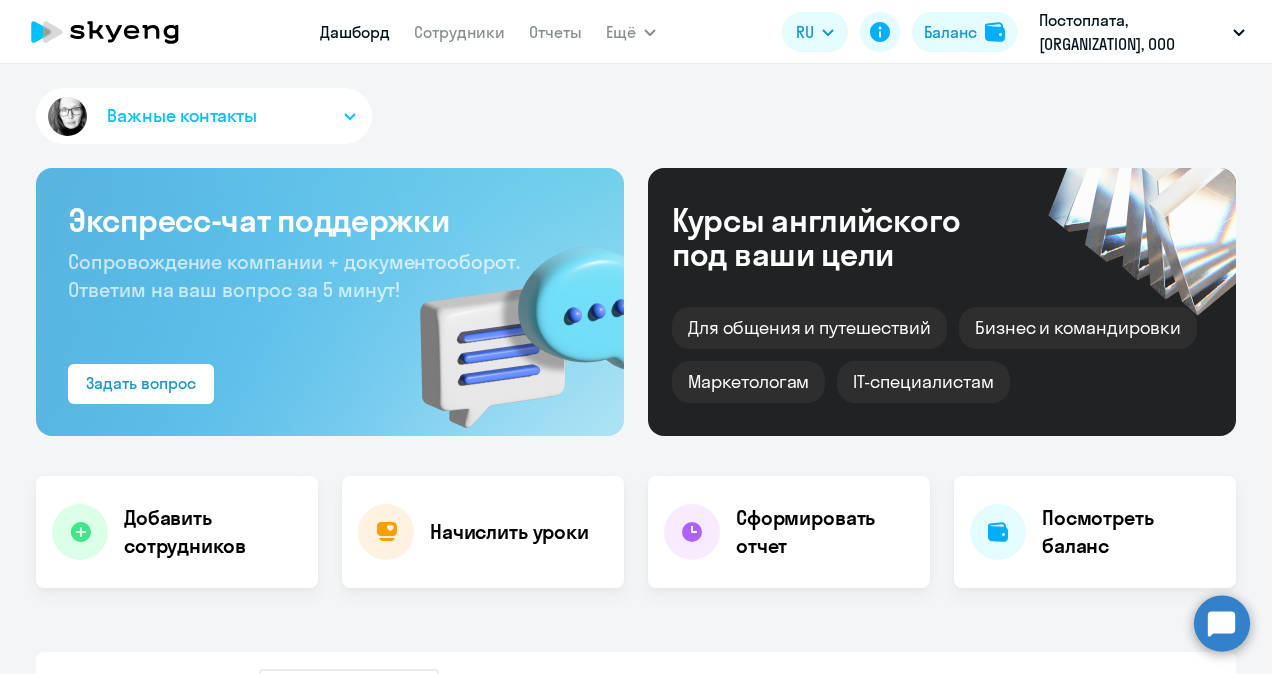 select on "30" 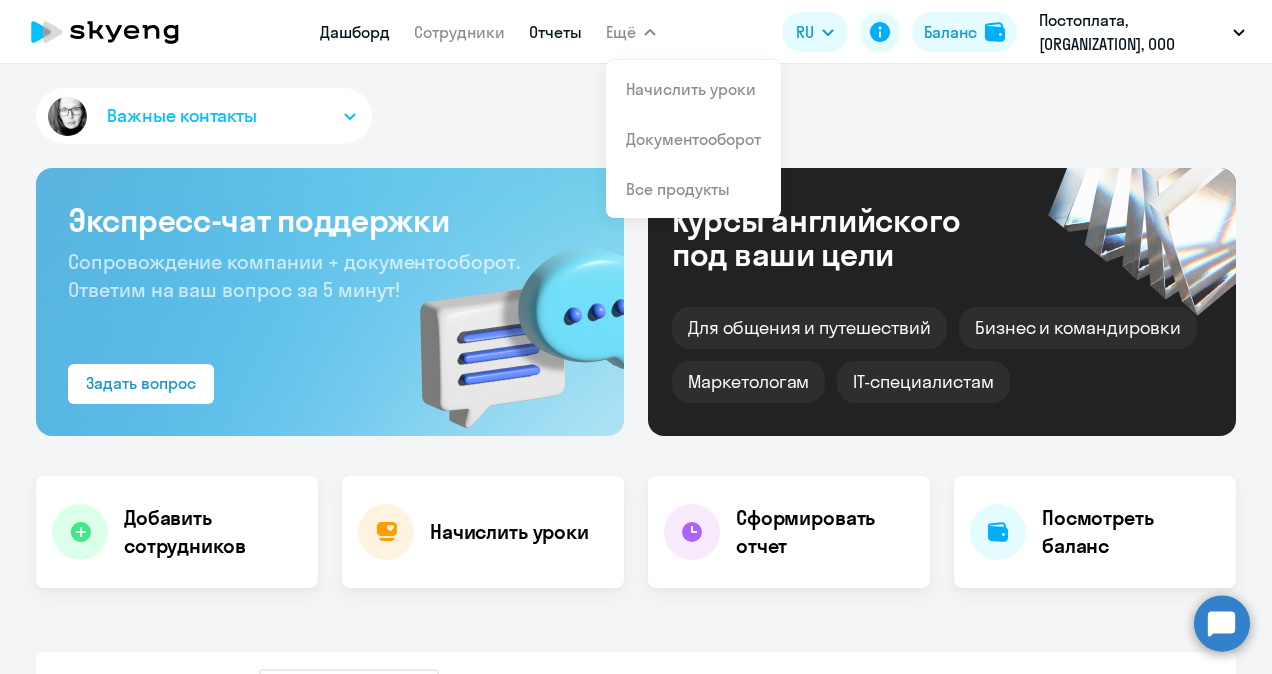 click on "Отчеты" at bounding box center [555, 32] 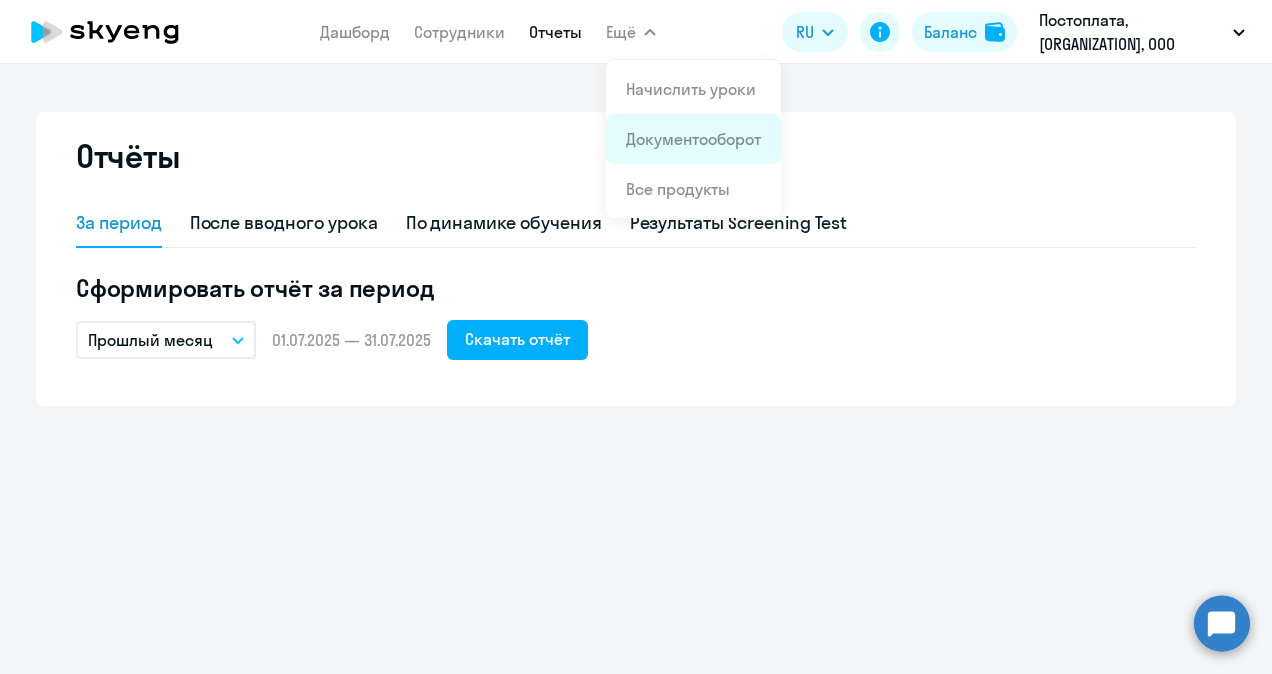 click on "Документооборот" at bounding box center [693, 139] 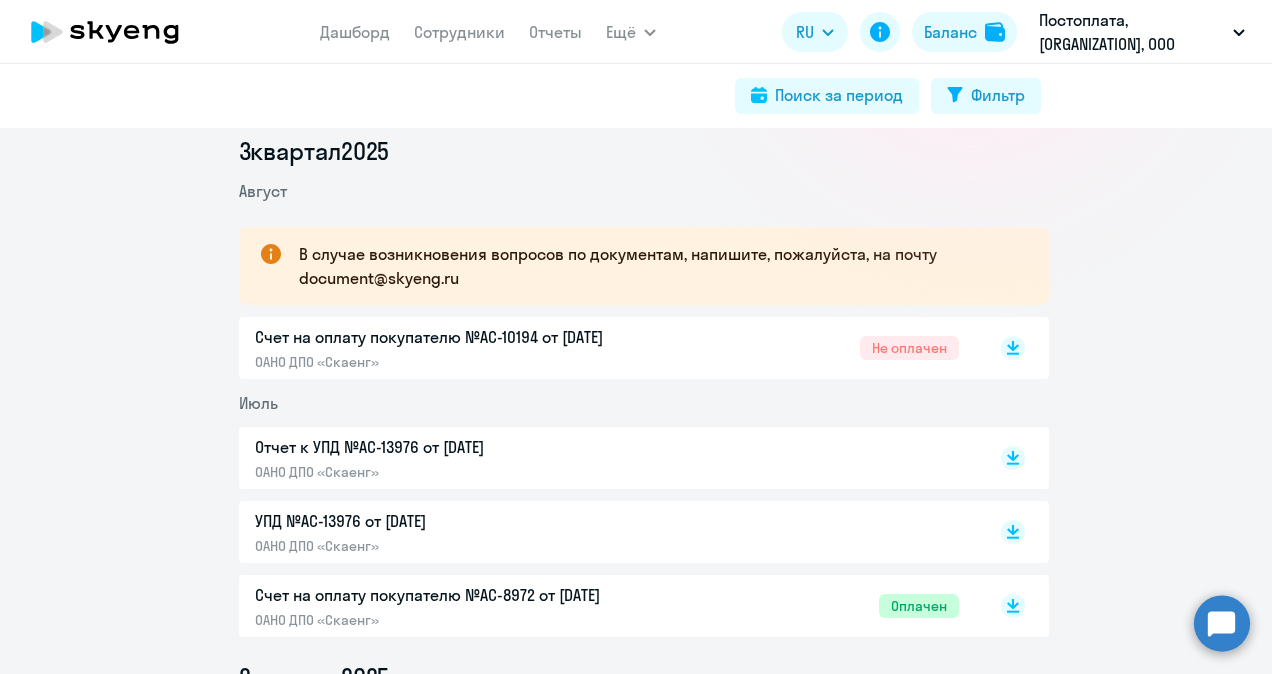 scroll, scrollTop: 300, scrollLeft: 0, axis: vertical 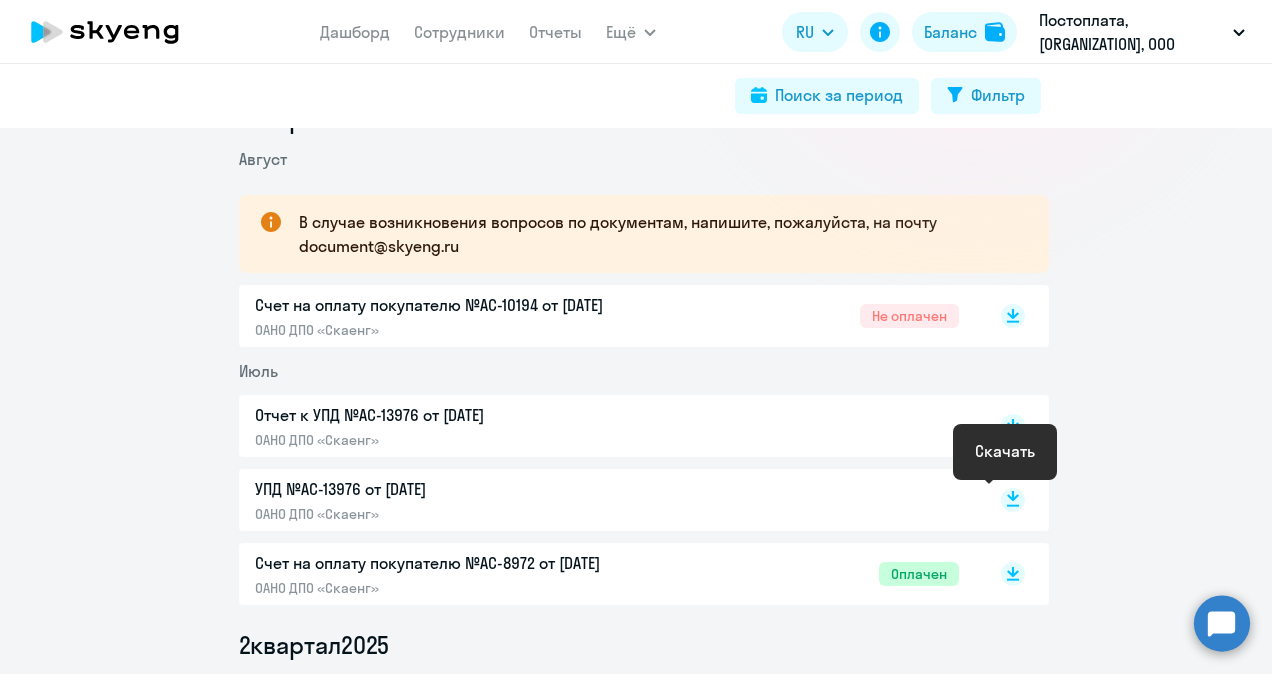 click 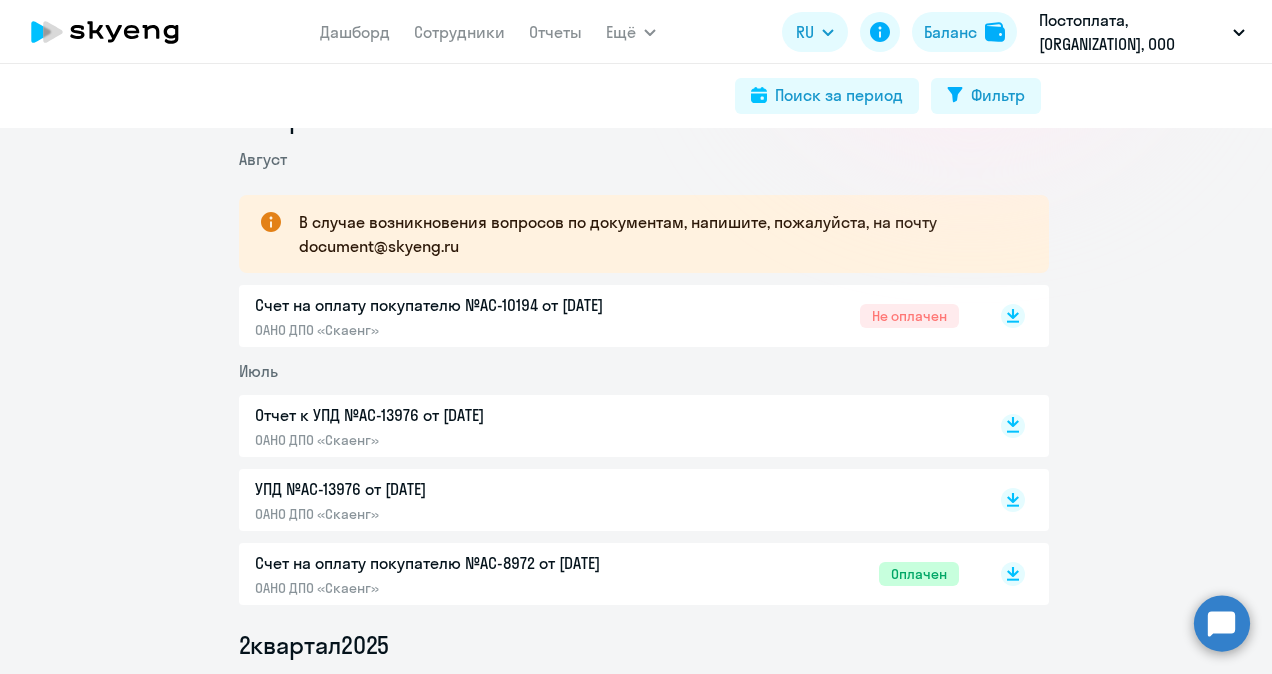click 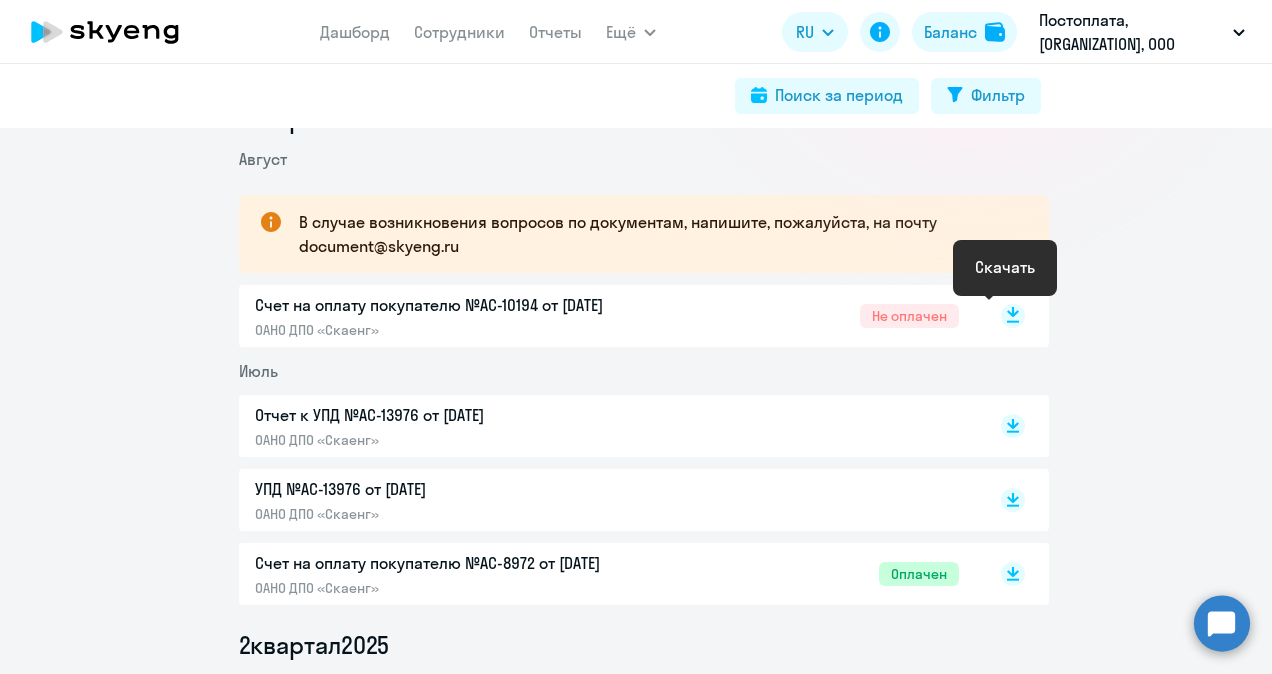 click 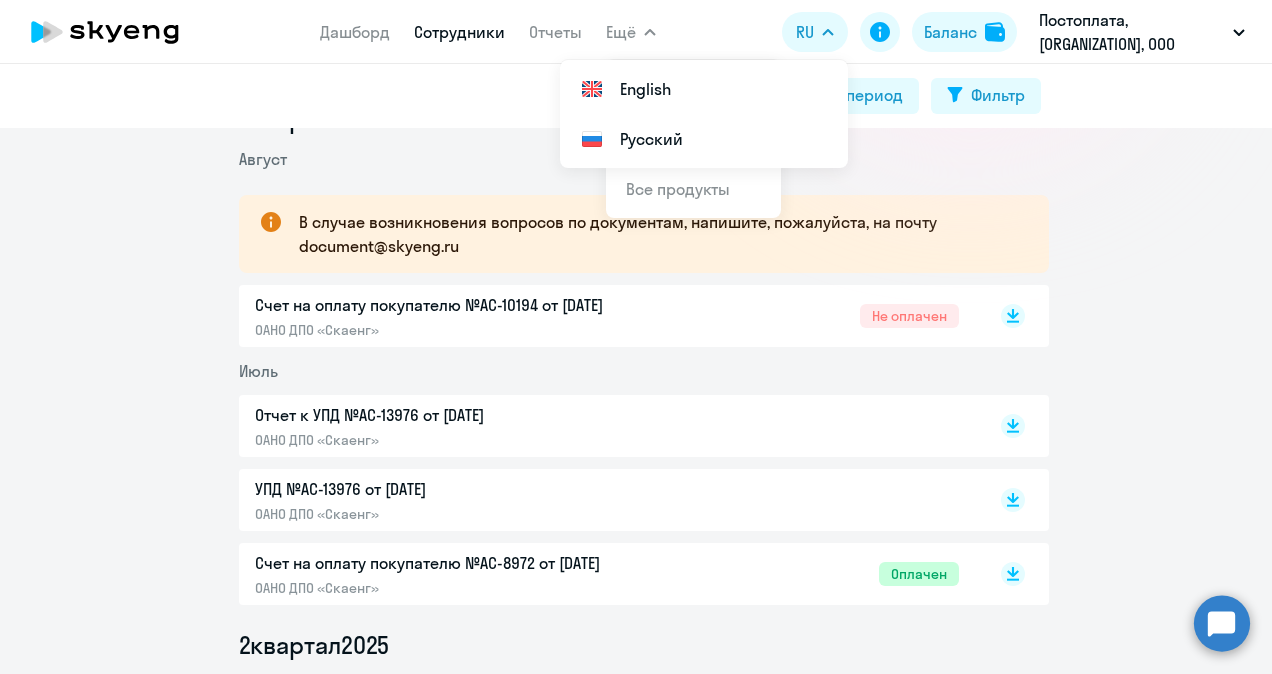 click on "Сотрудники" at bounding box center [459, 32] 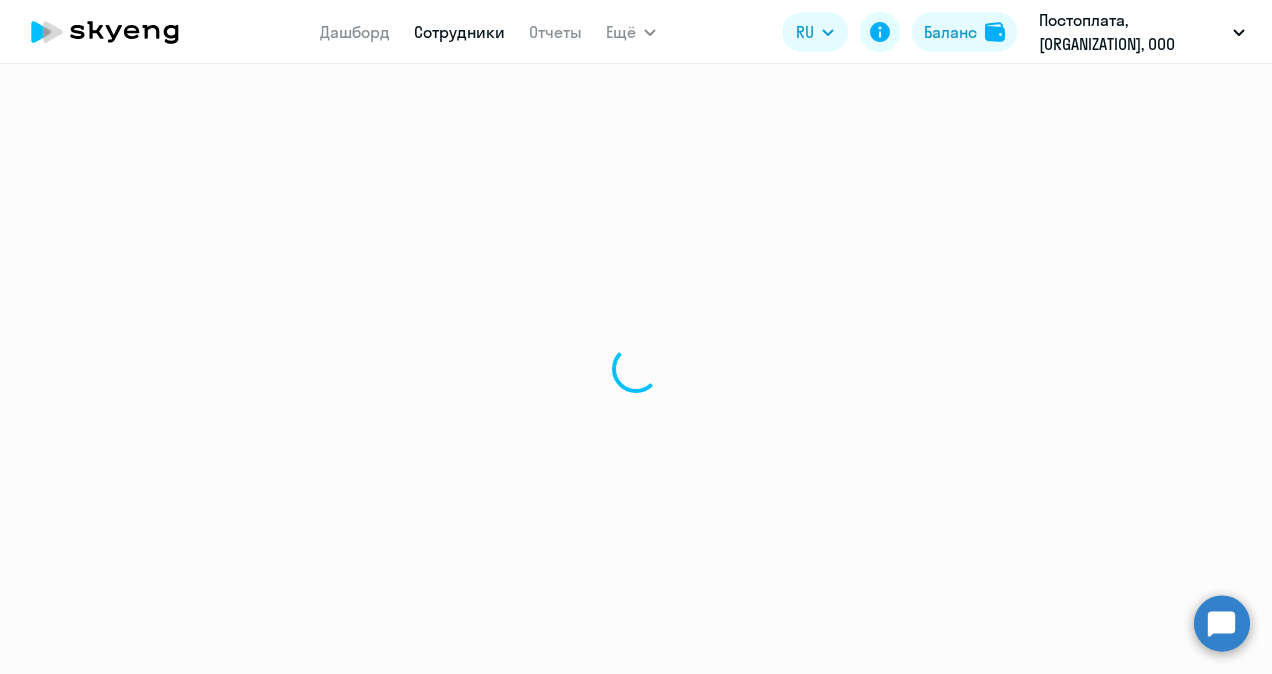 select on "30" 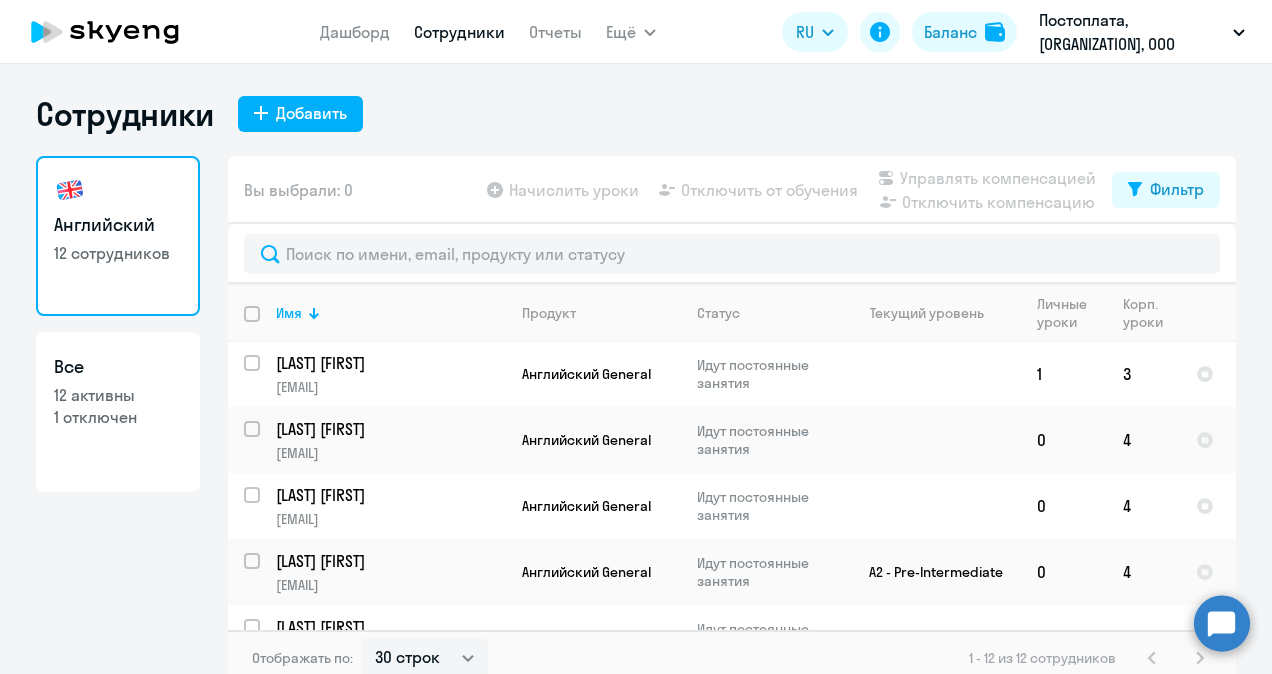 scroll, scrollTop: 0, scrollLeft: 0, axis: both 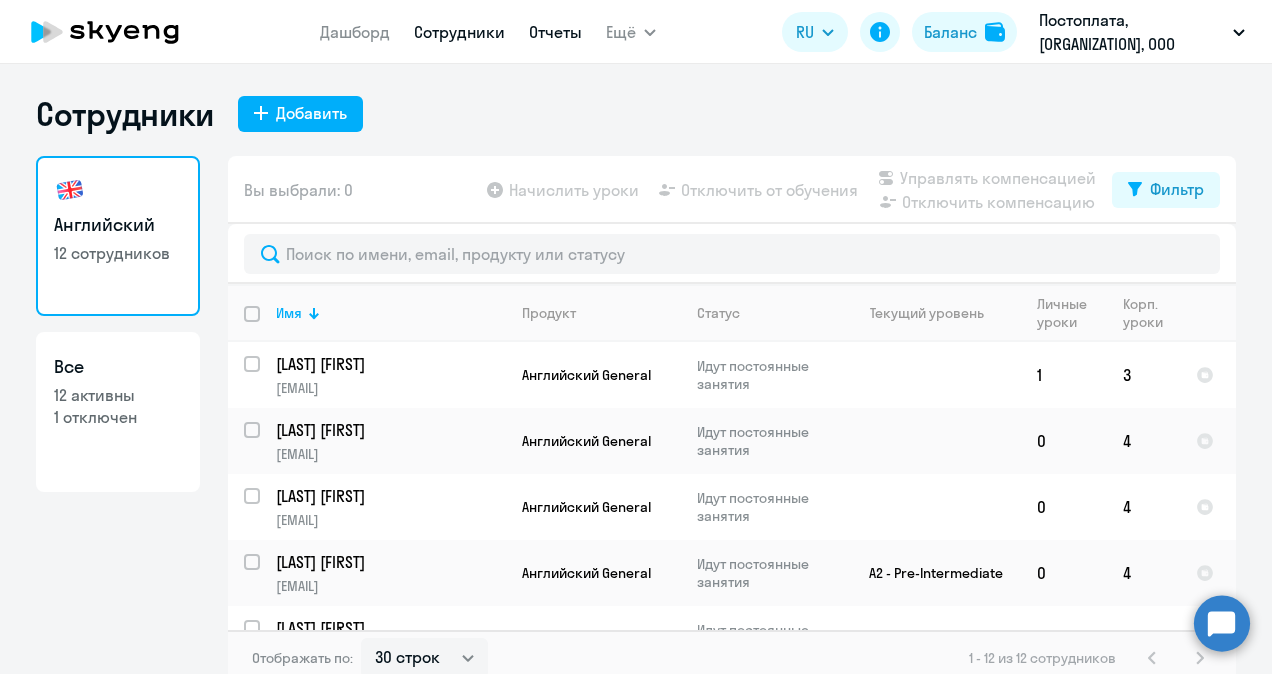 click on "Отчеты" at bounding box center [555, 32] 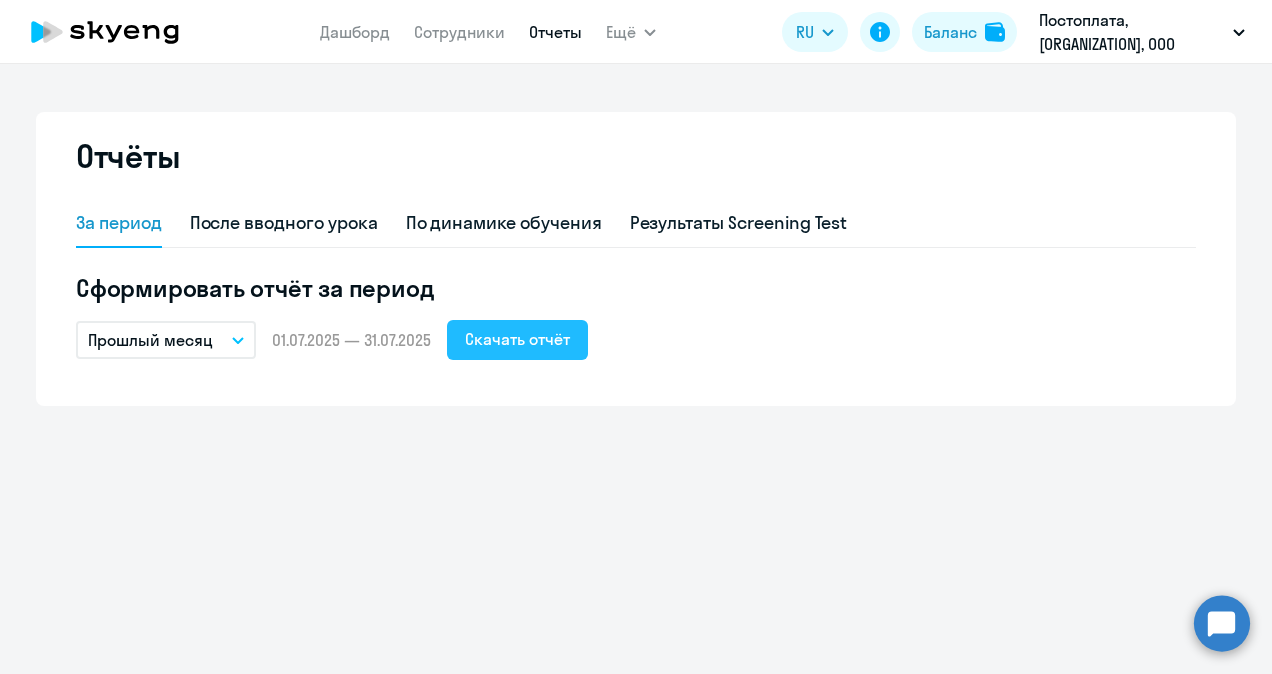 click on "Скачать отчёт" 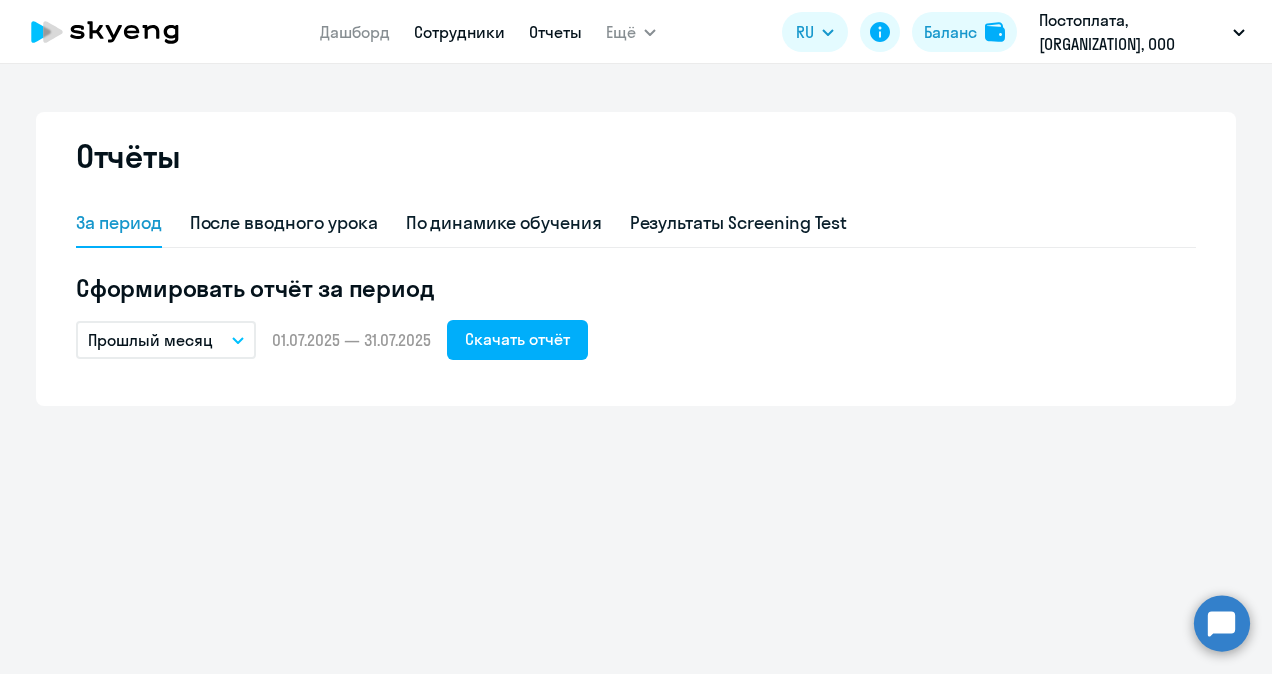 click on "Сотрудники" at bounding box center [459, 32] 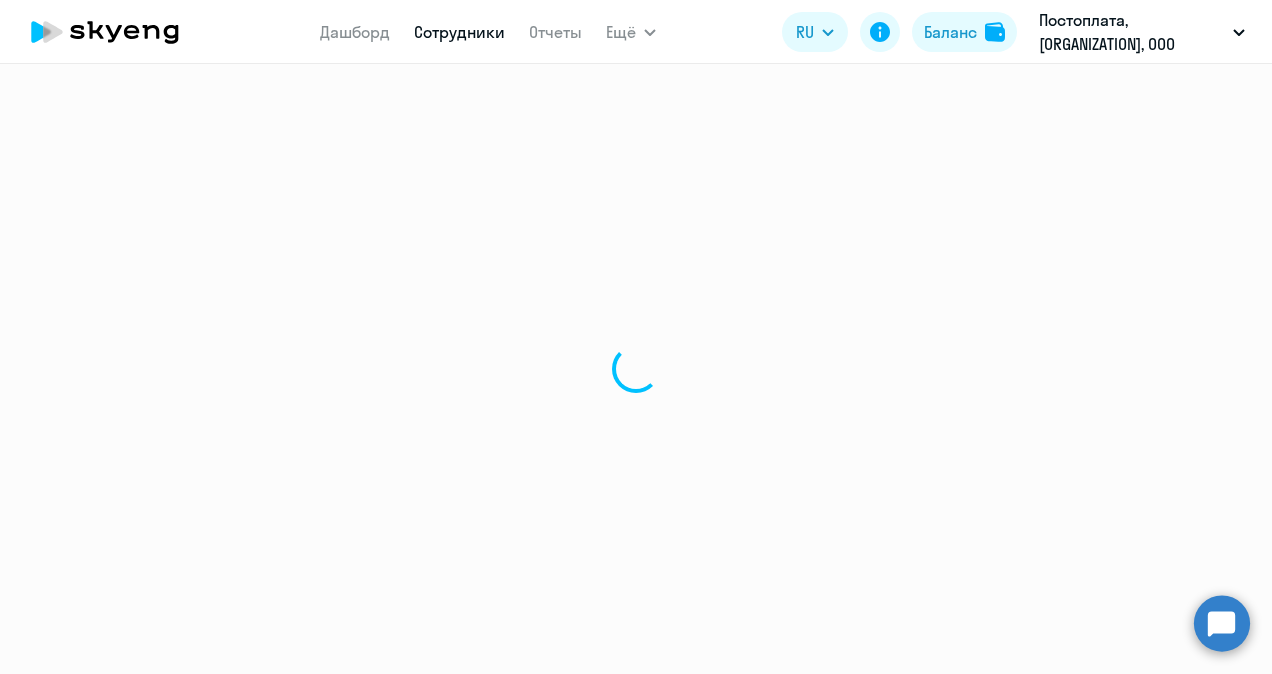 select on "30" 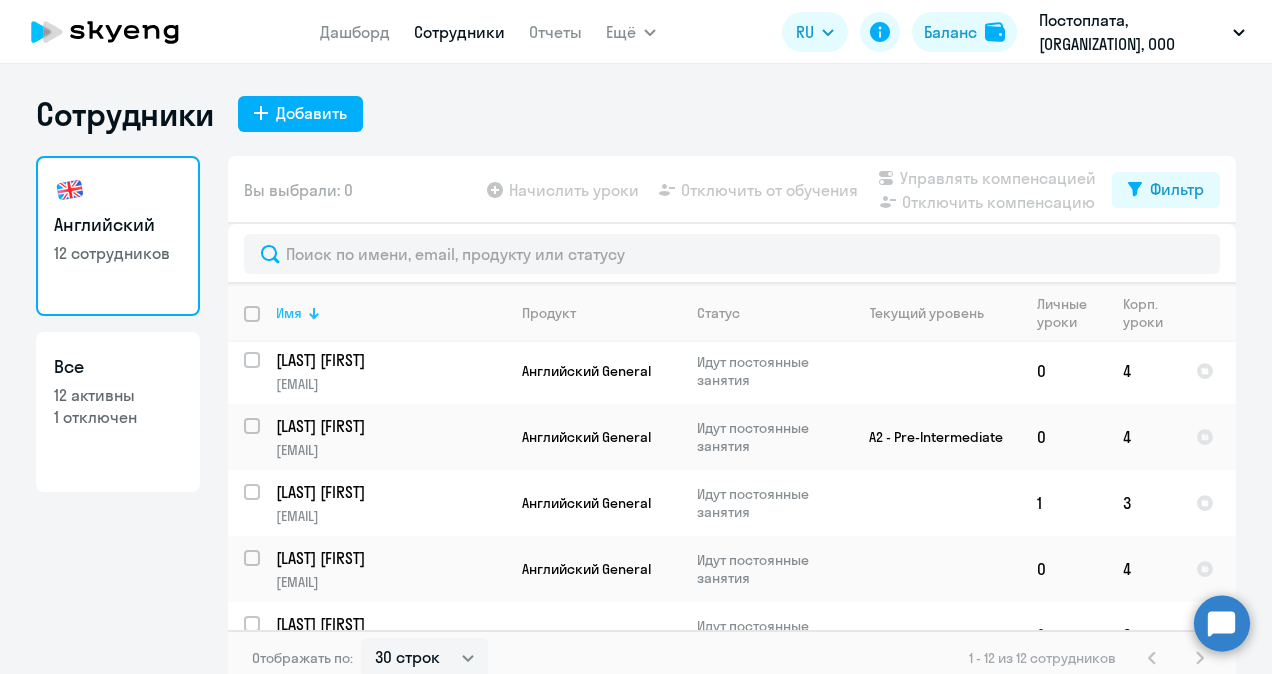 scroll, scrollTop: 0, scrollLeft: 0, axis: both 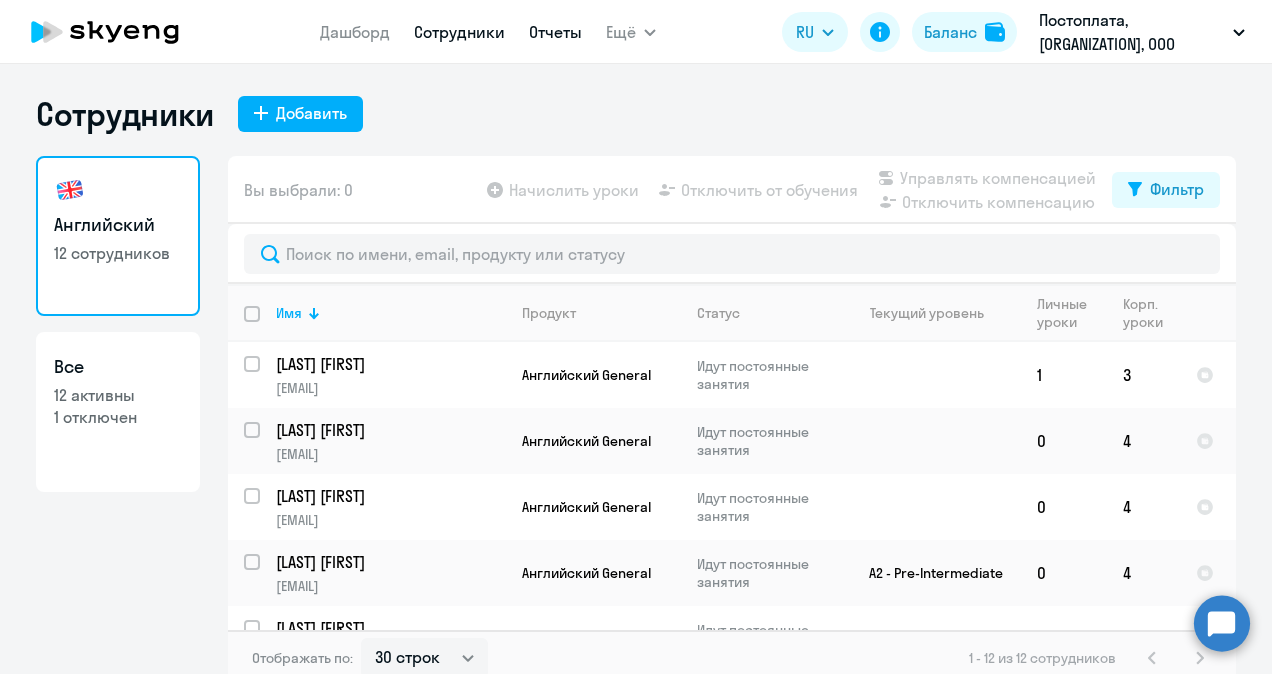 click on "Отчеты" at bounding box center (555, 32) 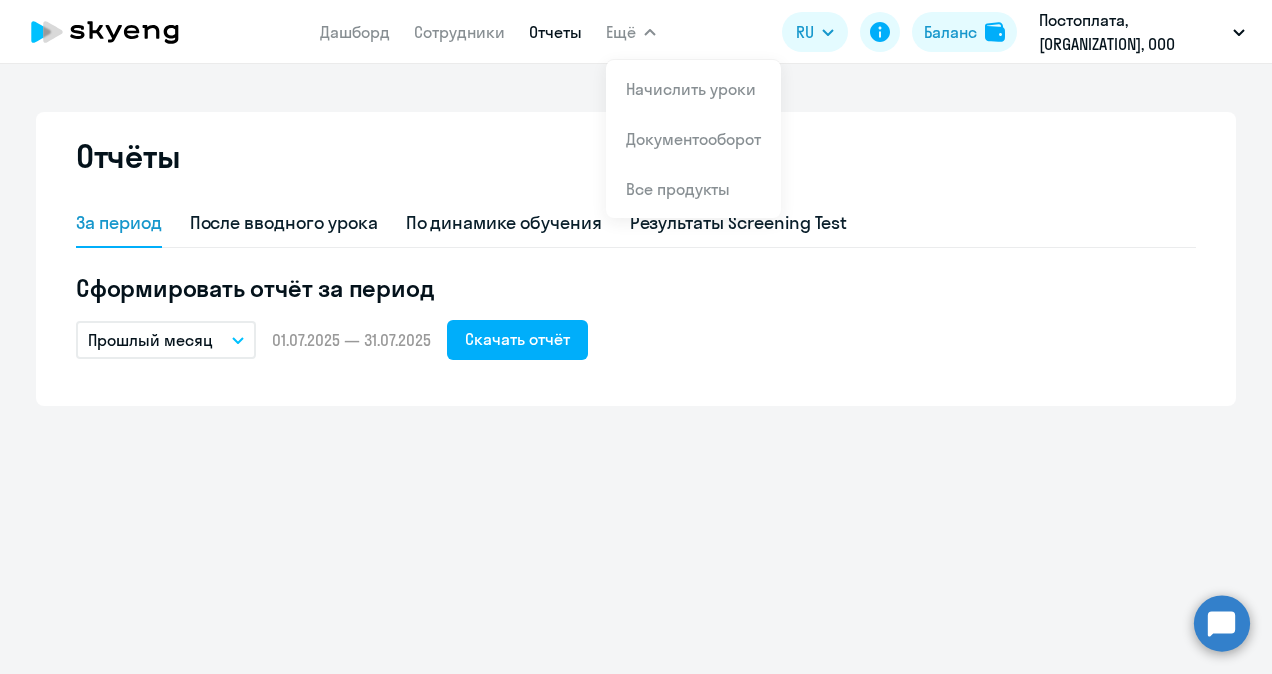 click on "Ещё" at bounding box center [621, 32] 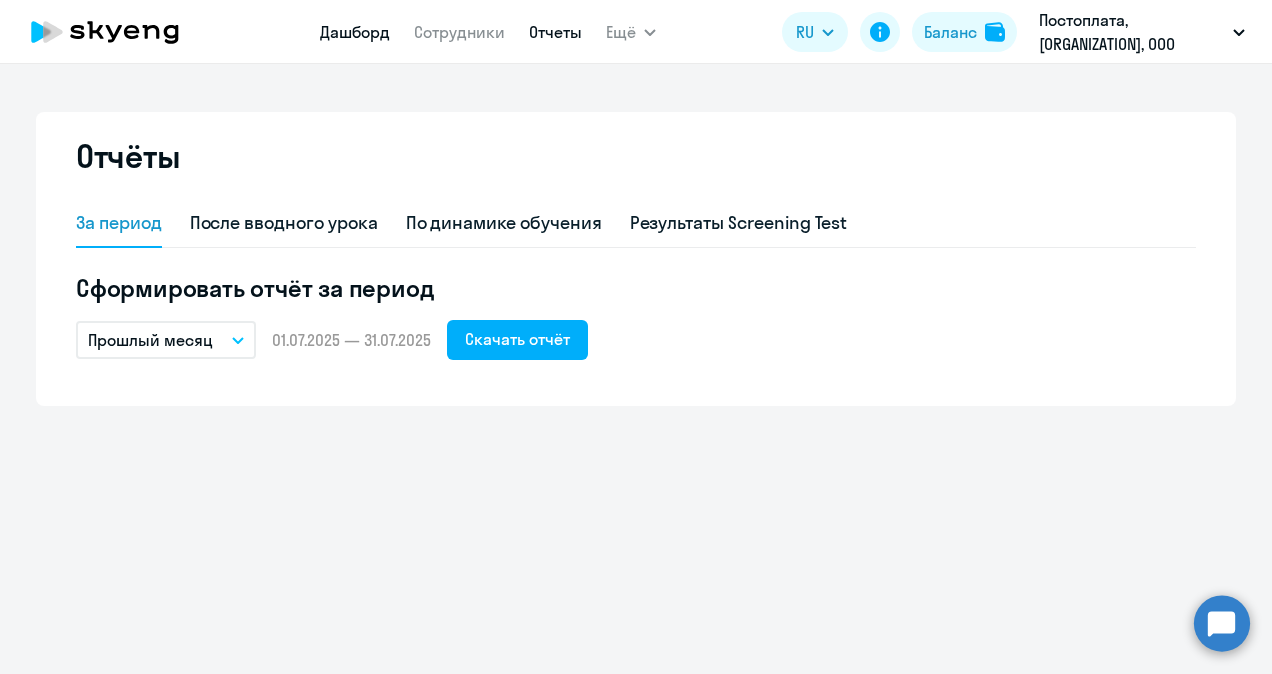 click on "Дашборд" at bounding box center (355, 32) 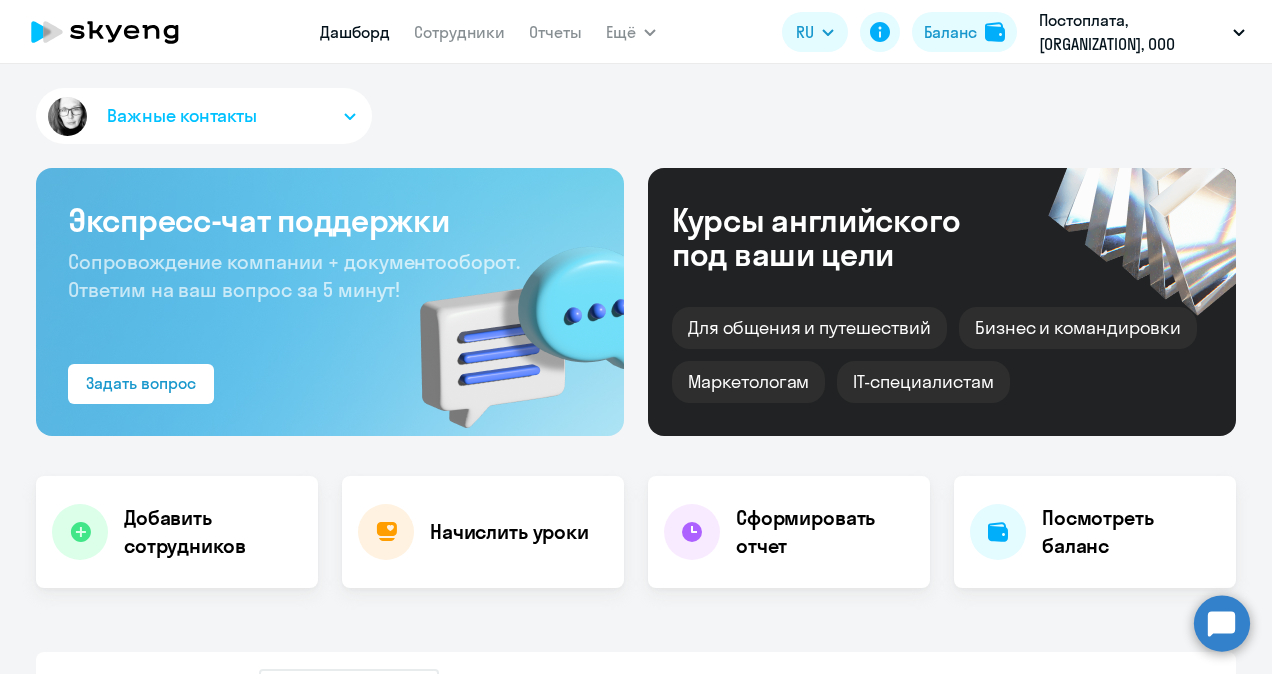 select on "30" 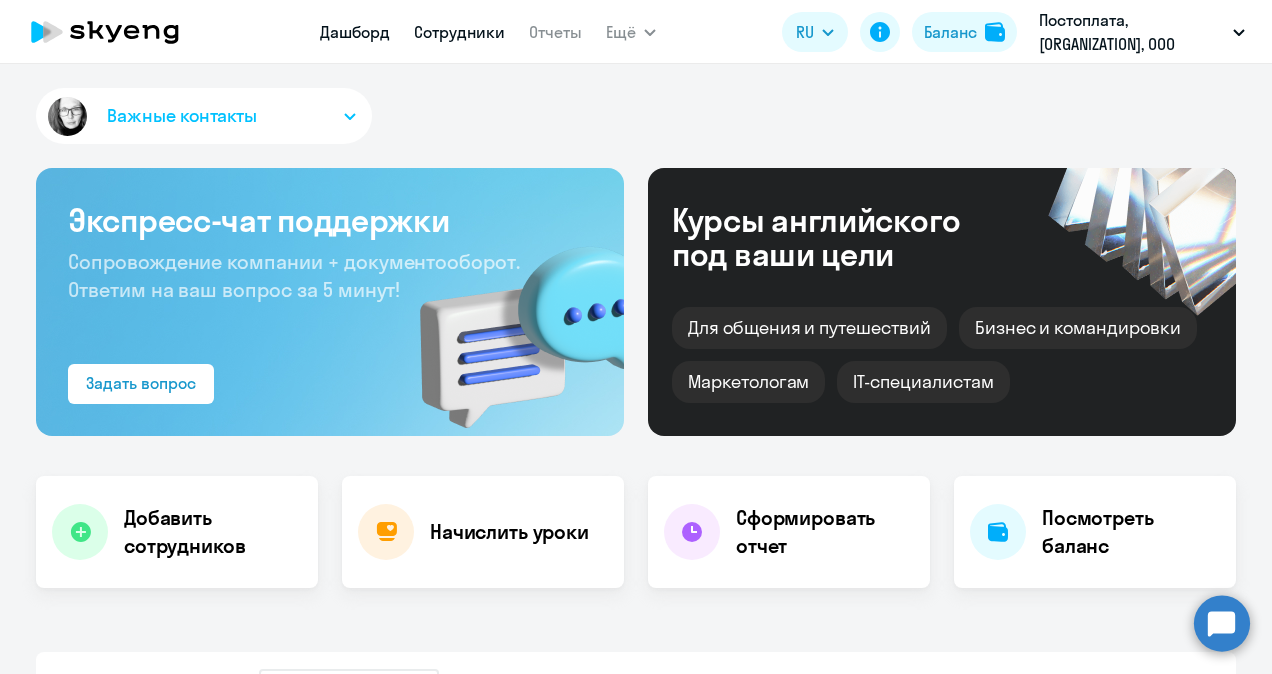 click on "Сотрудники" at bounding box center [459, 32] 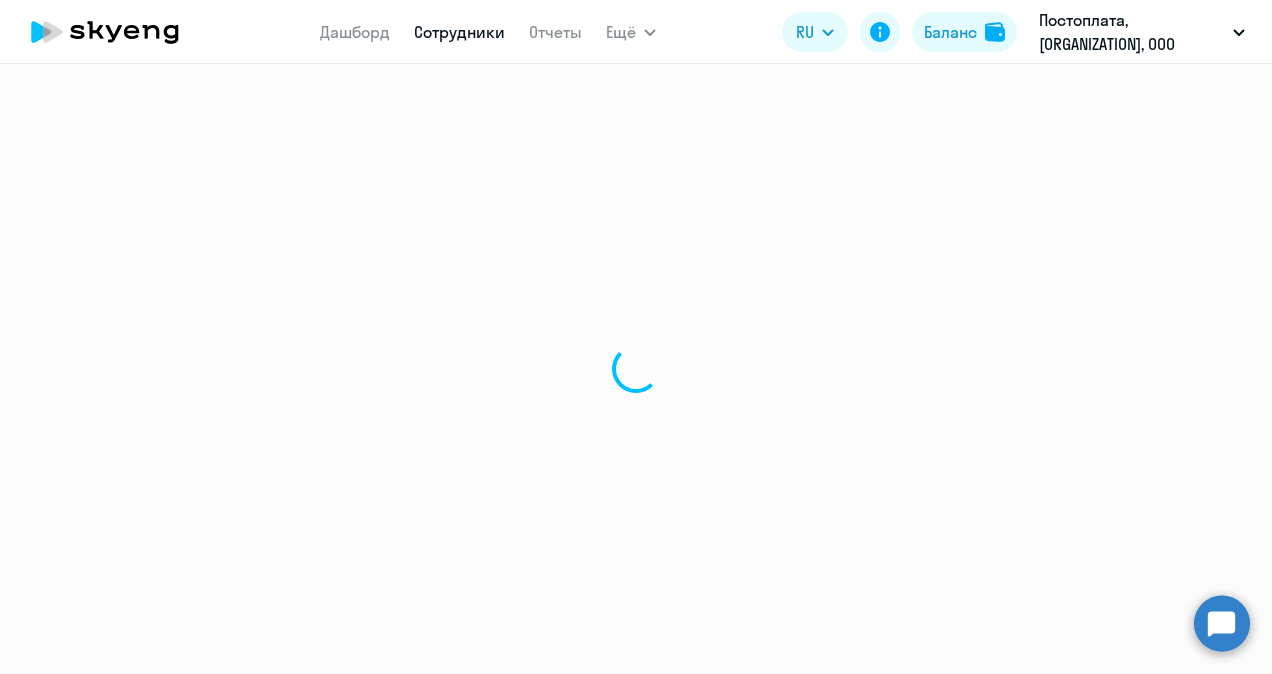 select on "30" 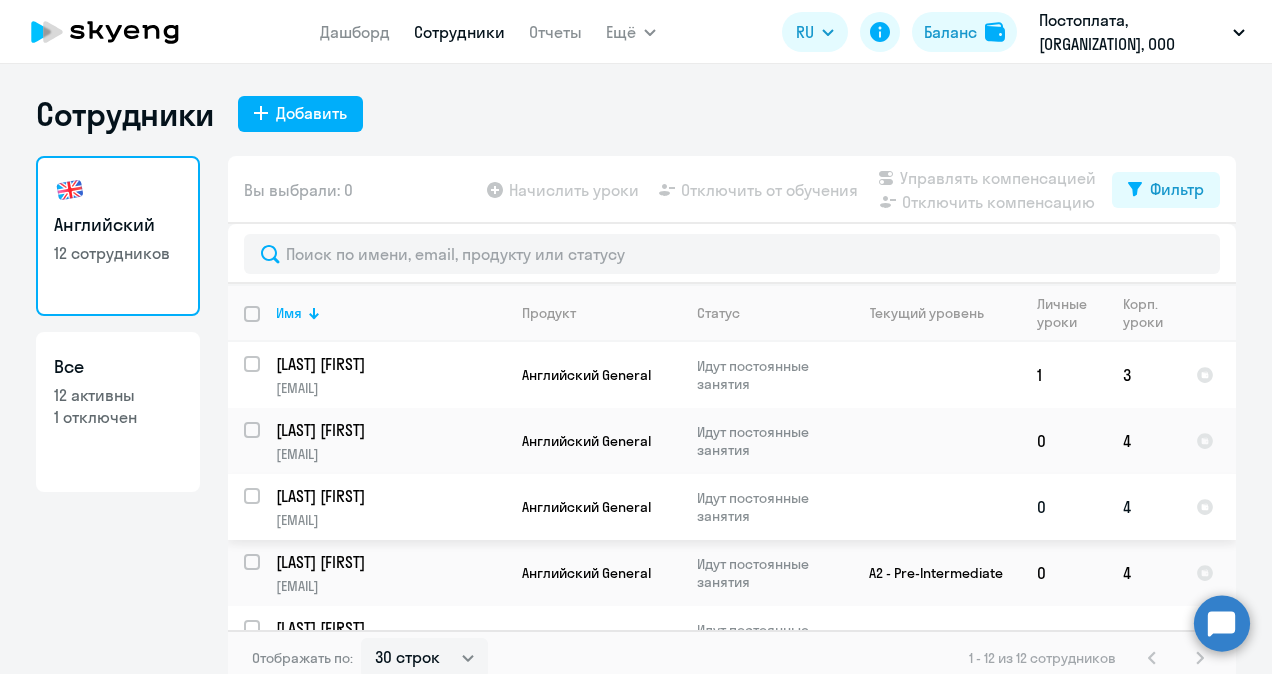 scroll, scrollTop: 100, scrollLeft: 0, axis: vertical 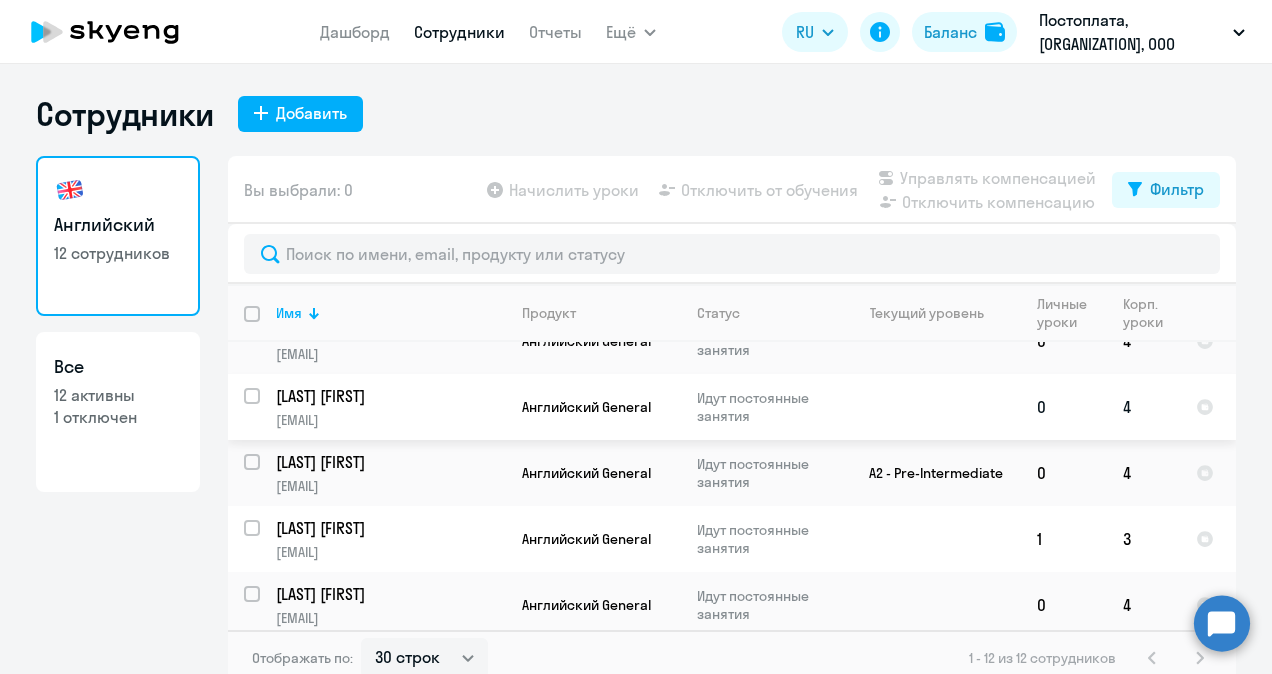 click on "Селезнев Сергей" 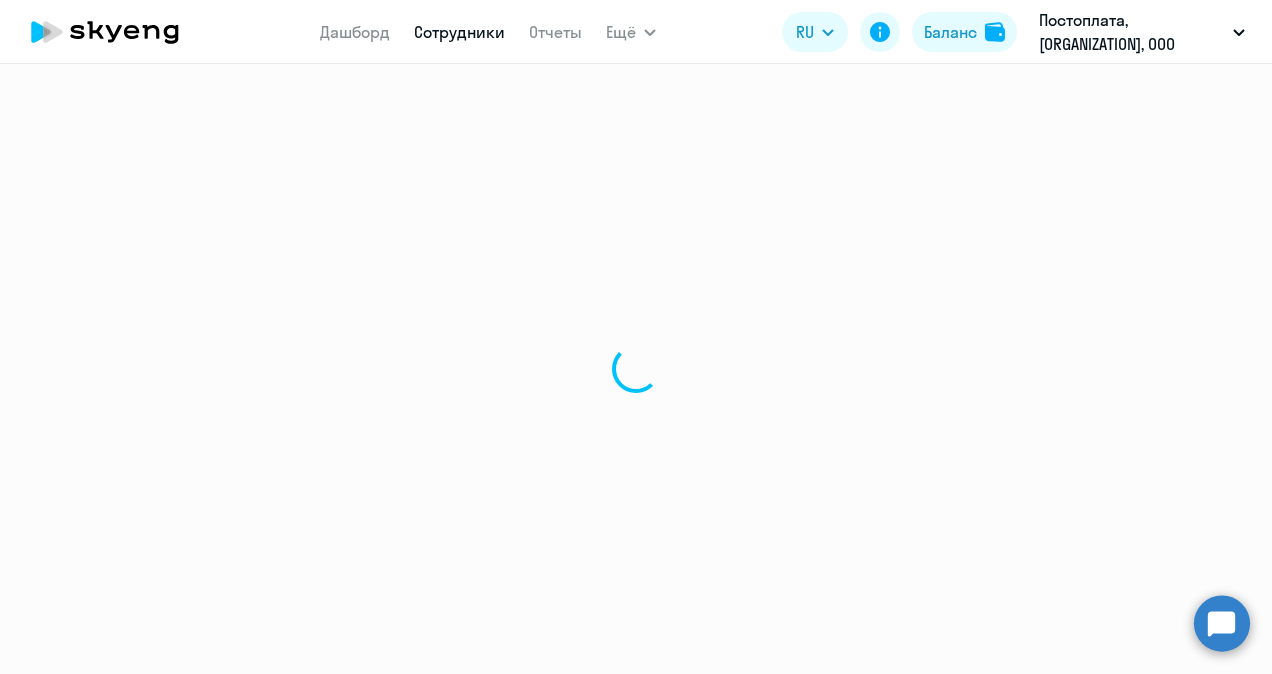 select on "english" 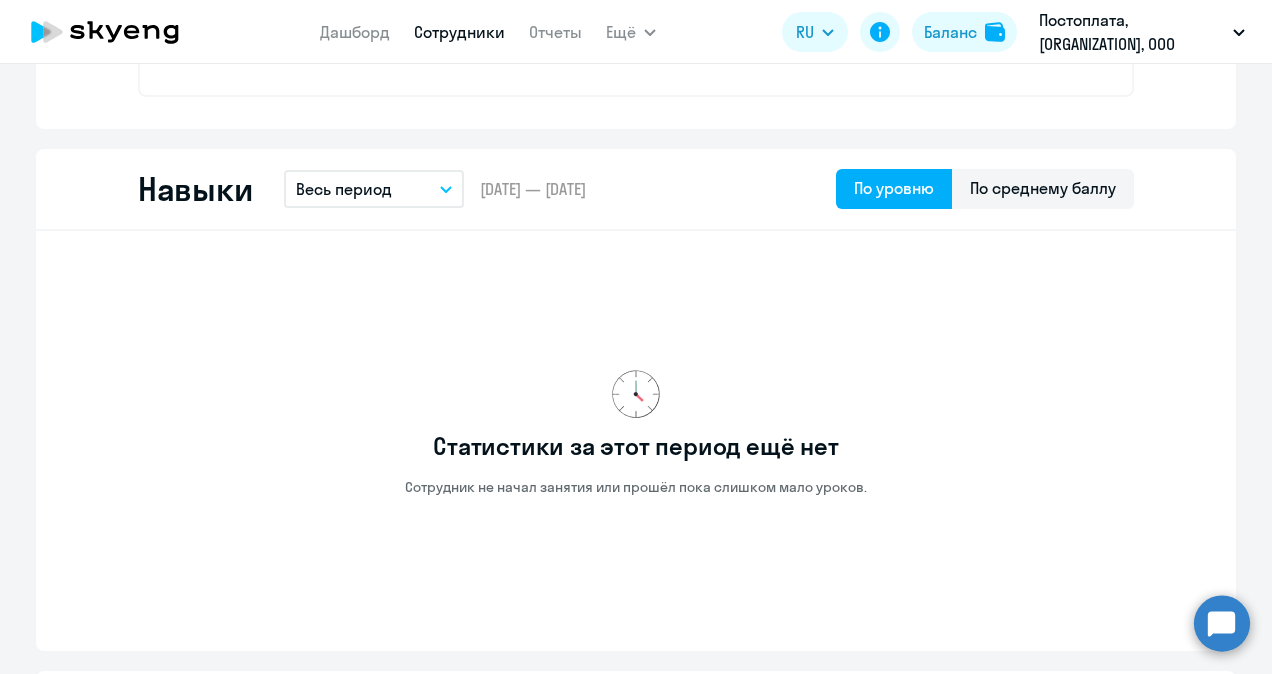 scroll, scrollTop: 900, scrollLeft: 0, axis: vertical 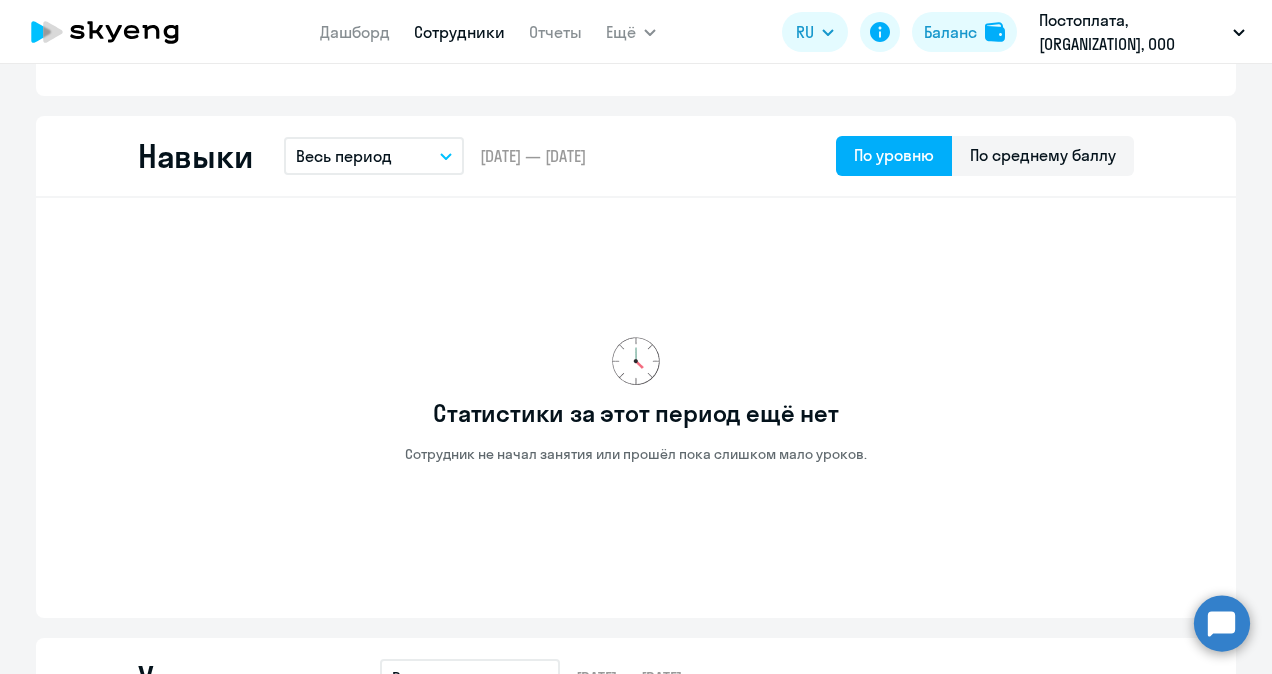 click on "Весь период" at bounding box center [374, 156] 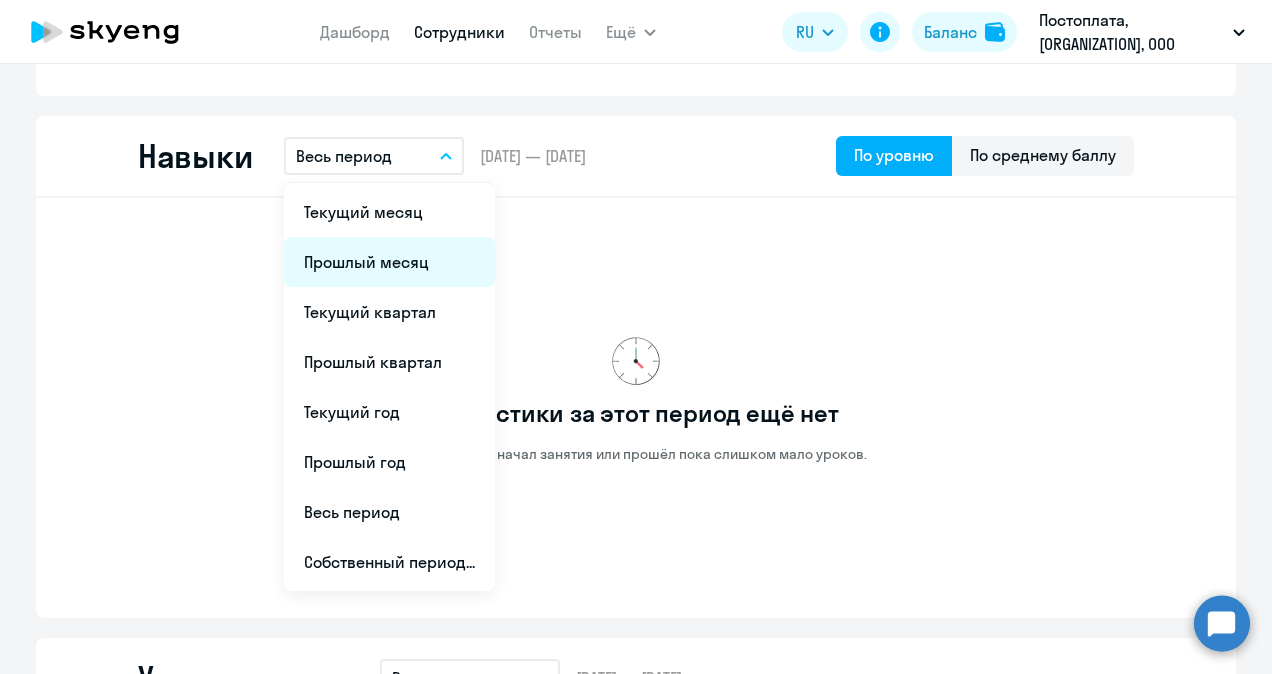 click on "Прошлый месяц" at bounding box center [389, 262] 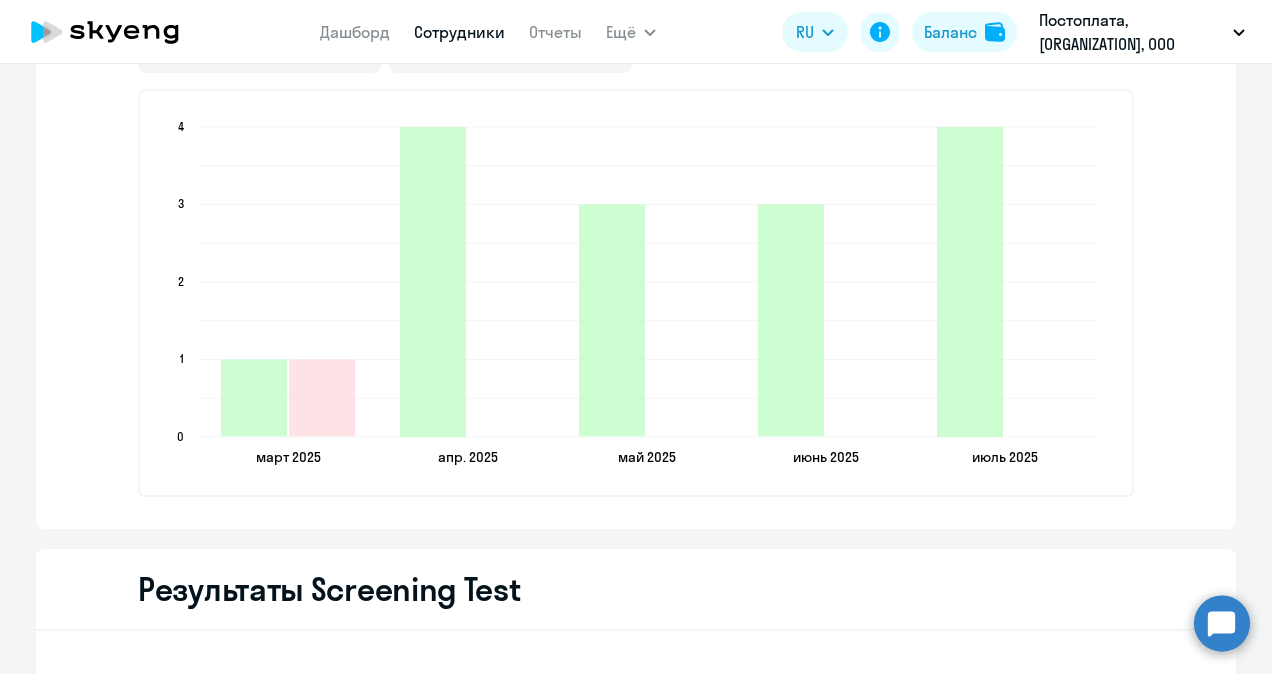 scroll, scrollTop: 2600, scrollLeft: 0, axis: vertical 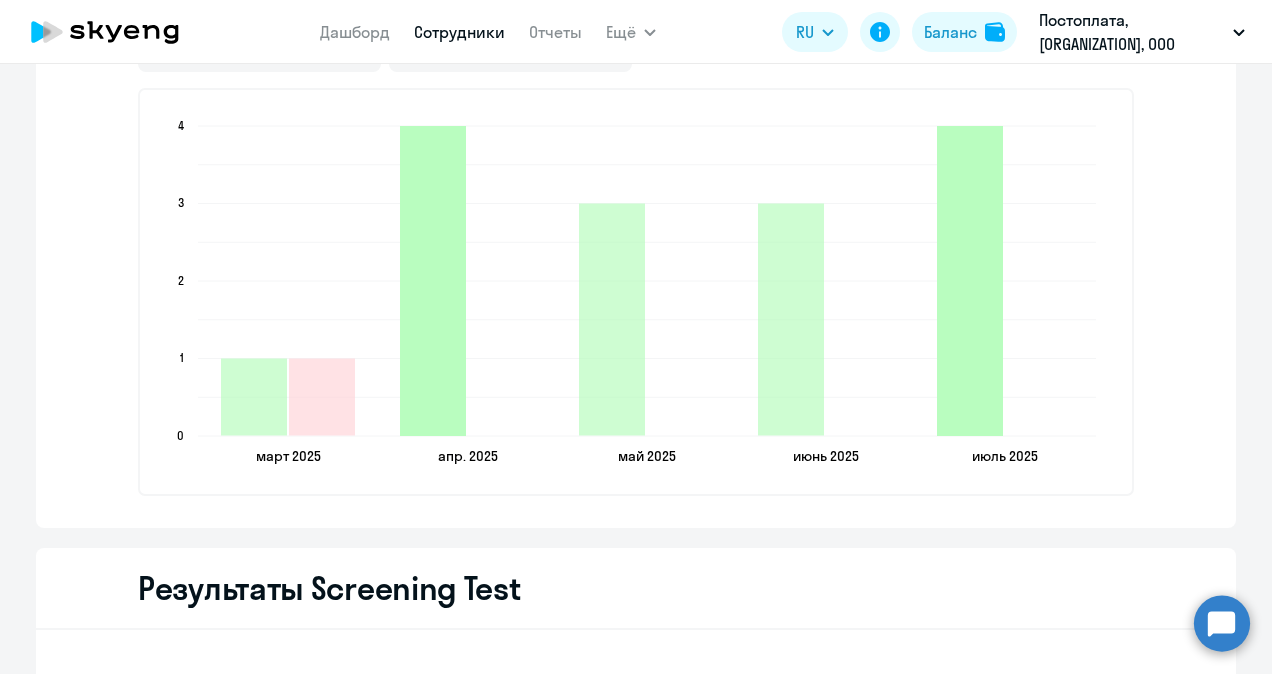 click 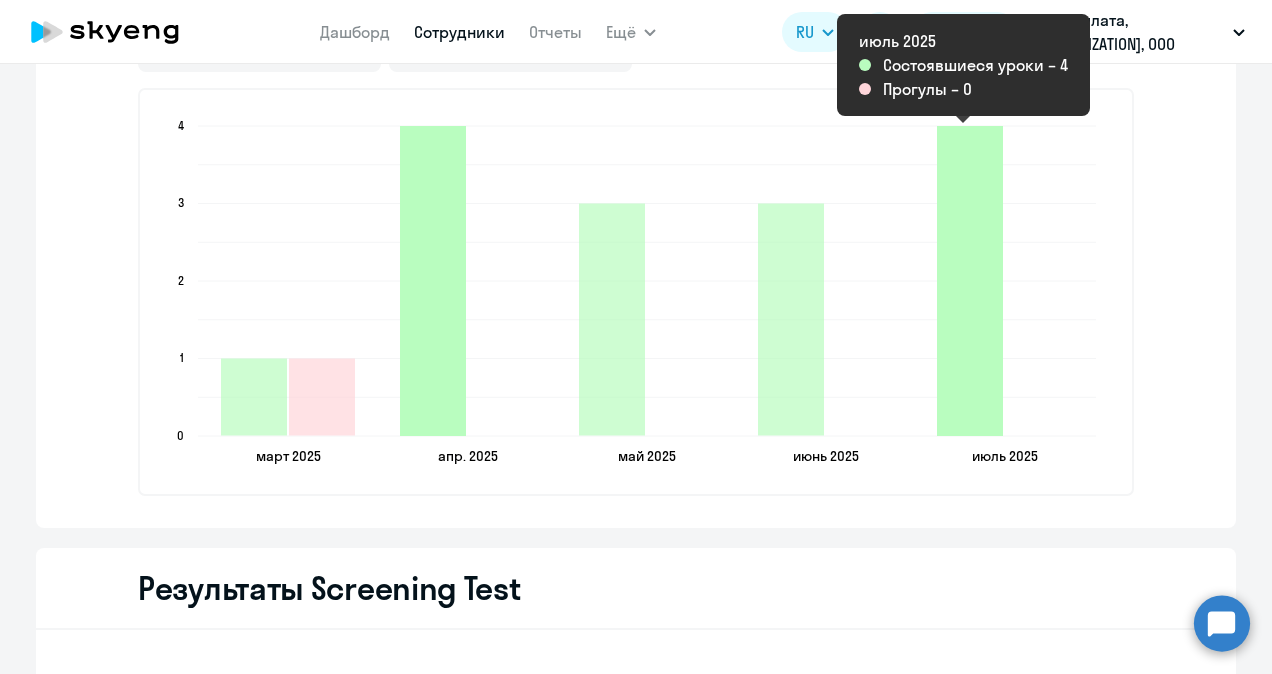 click 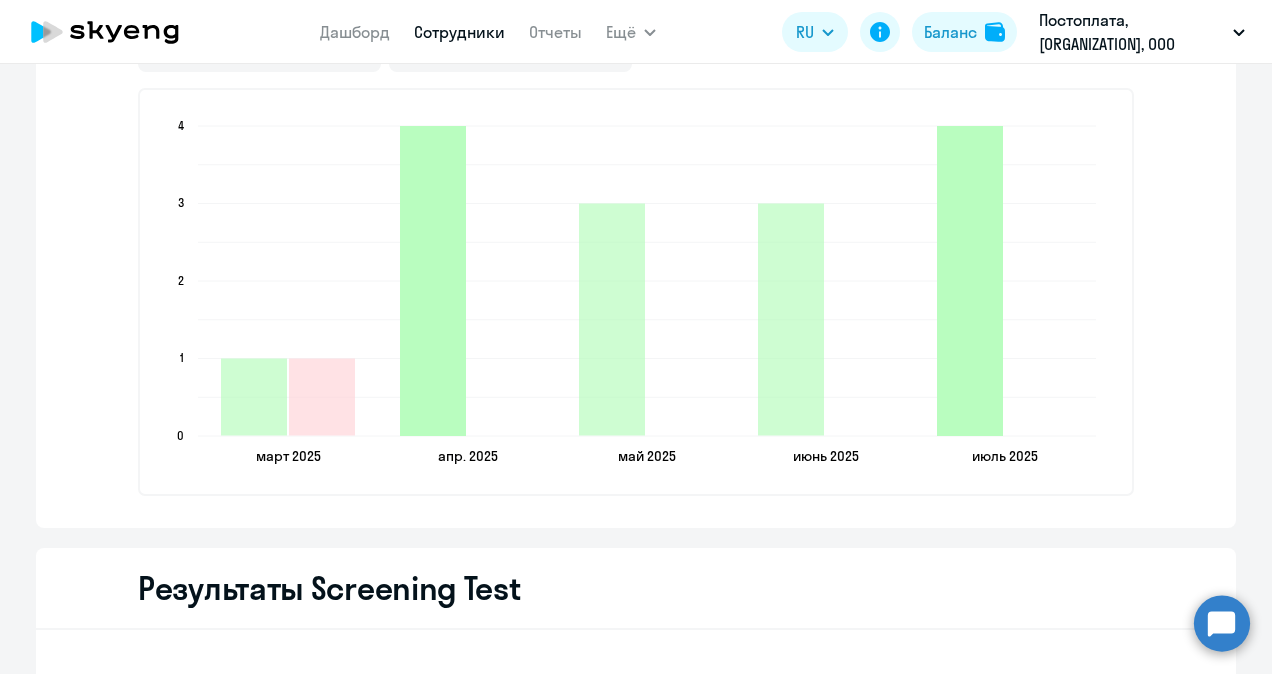 click 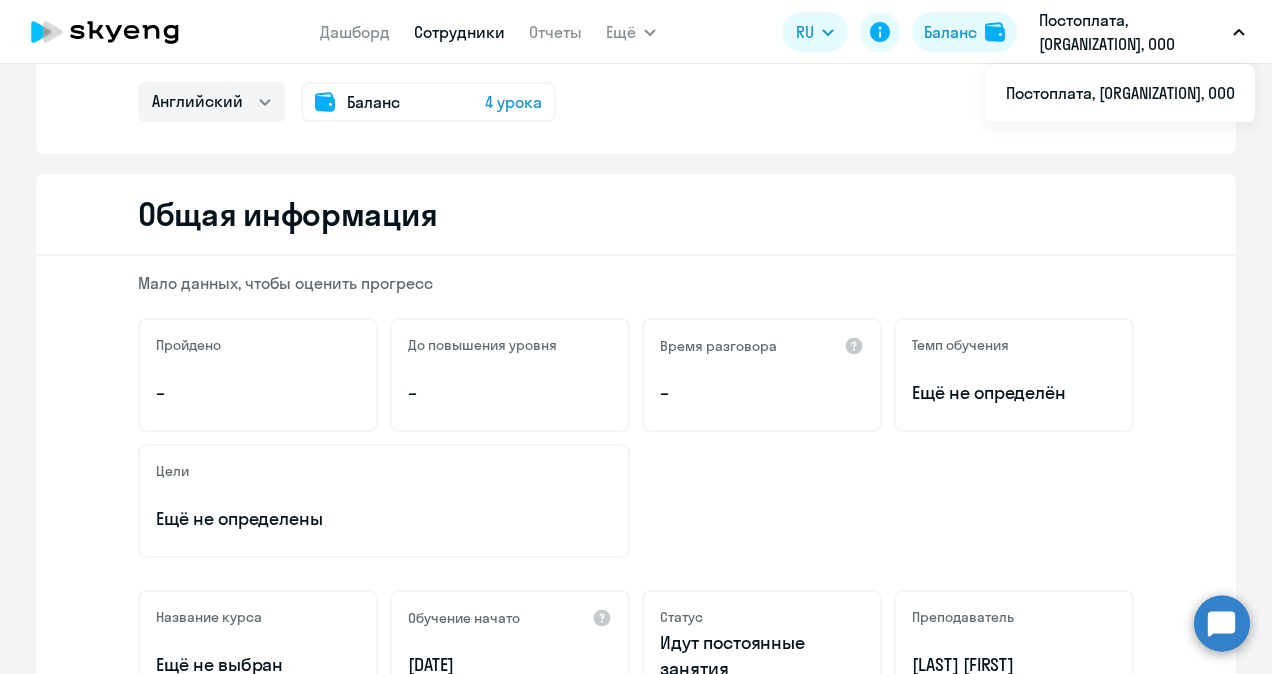scroll, scrollTop: 0, scrollLeft: 0, axis: both 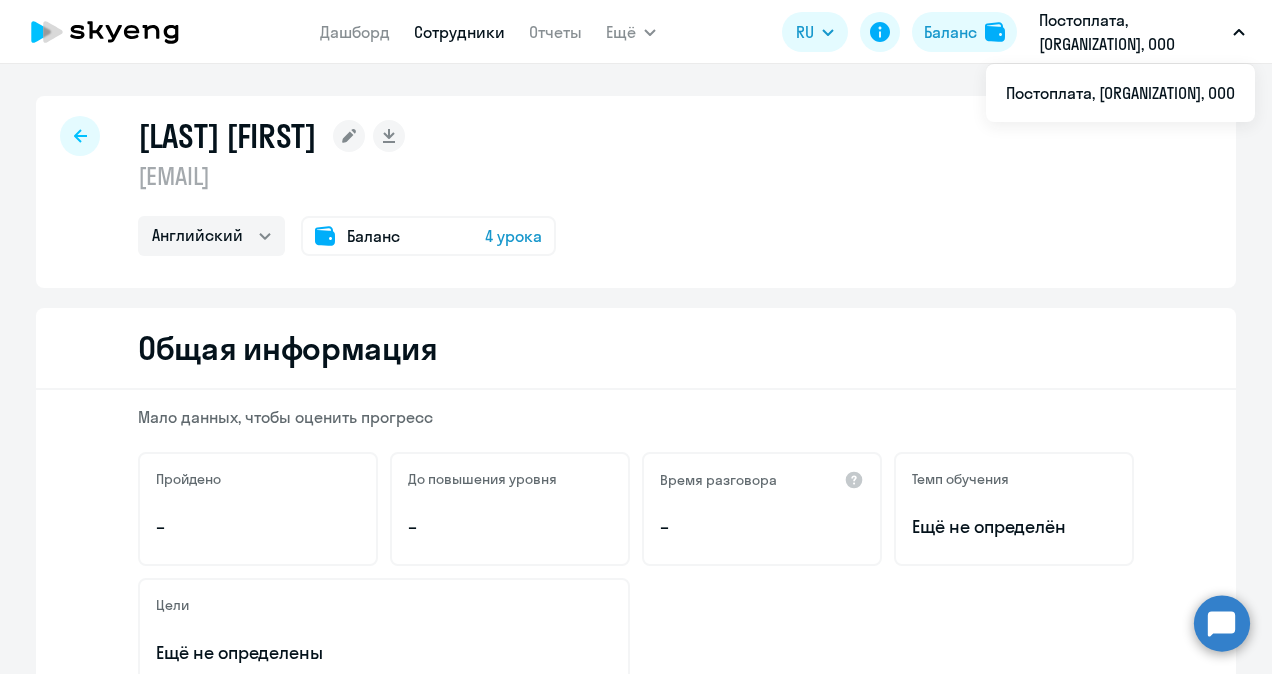 click 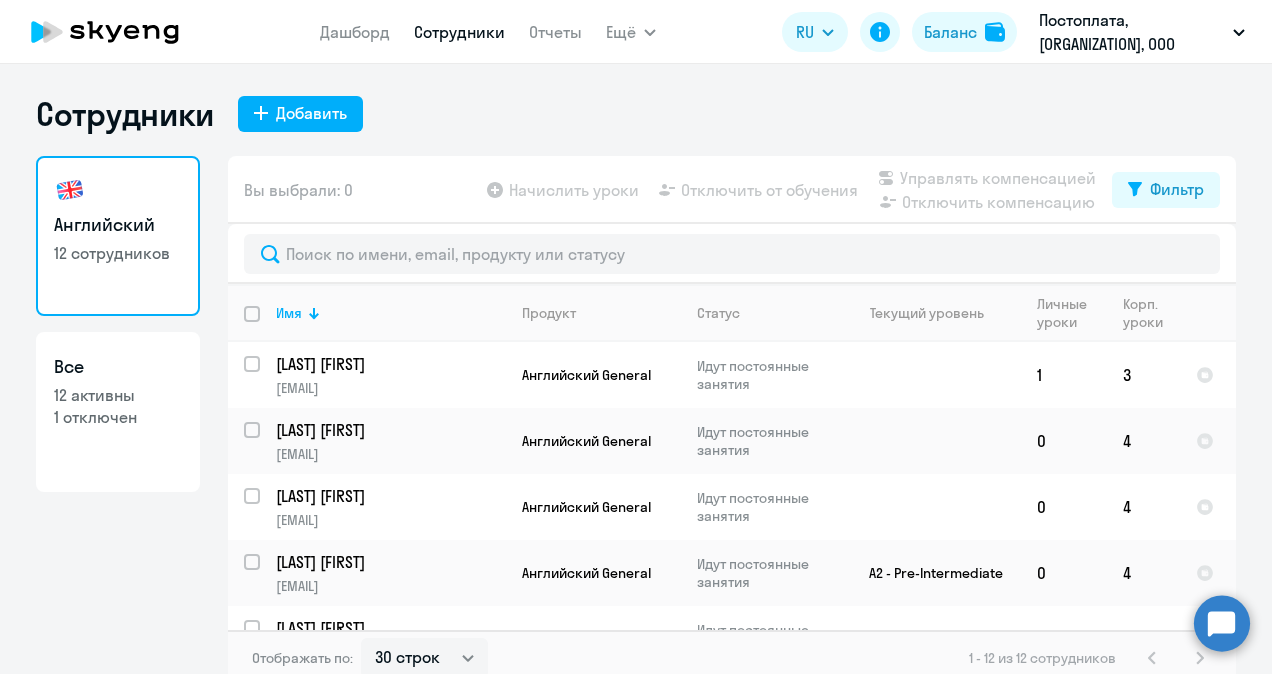 click on "Дашборд" at bounding box center (355, 32) 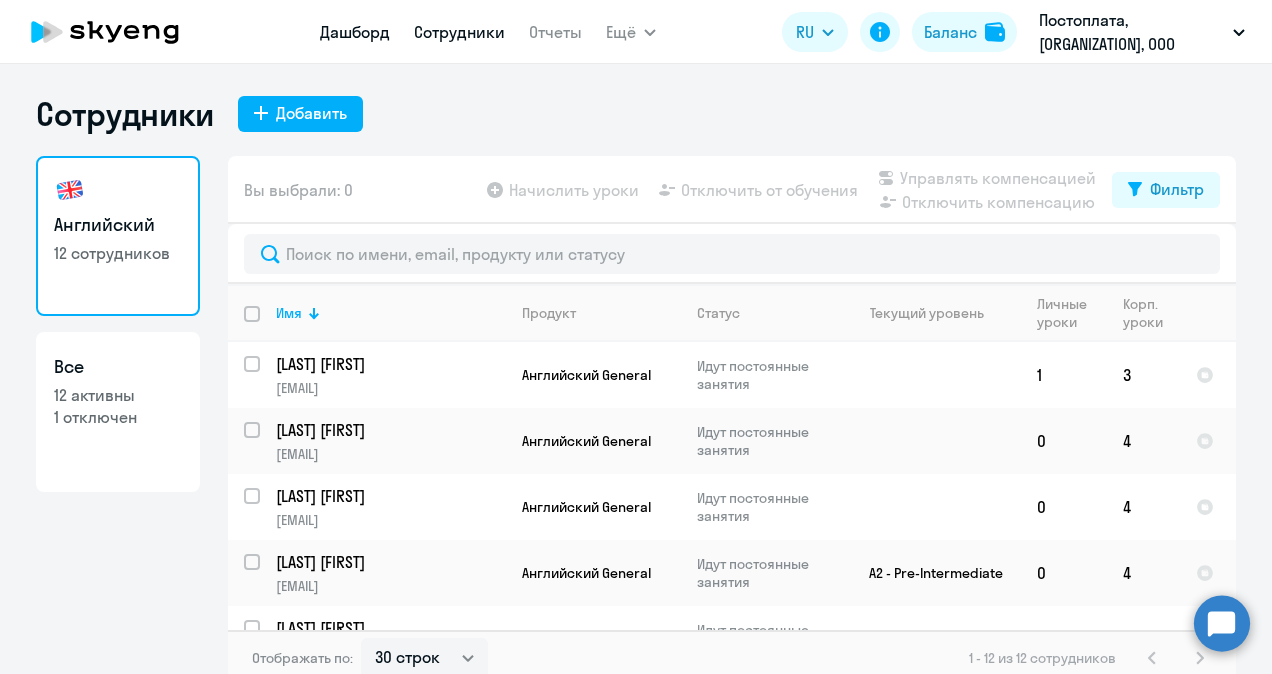 click on "Дашборд" at bounding box center [355, 32] 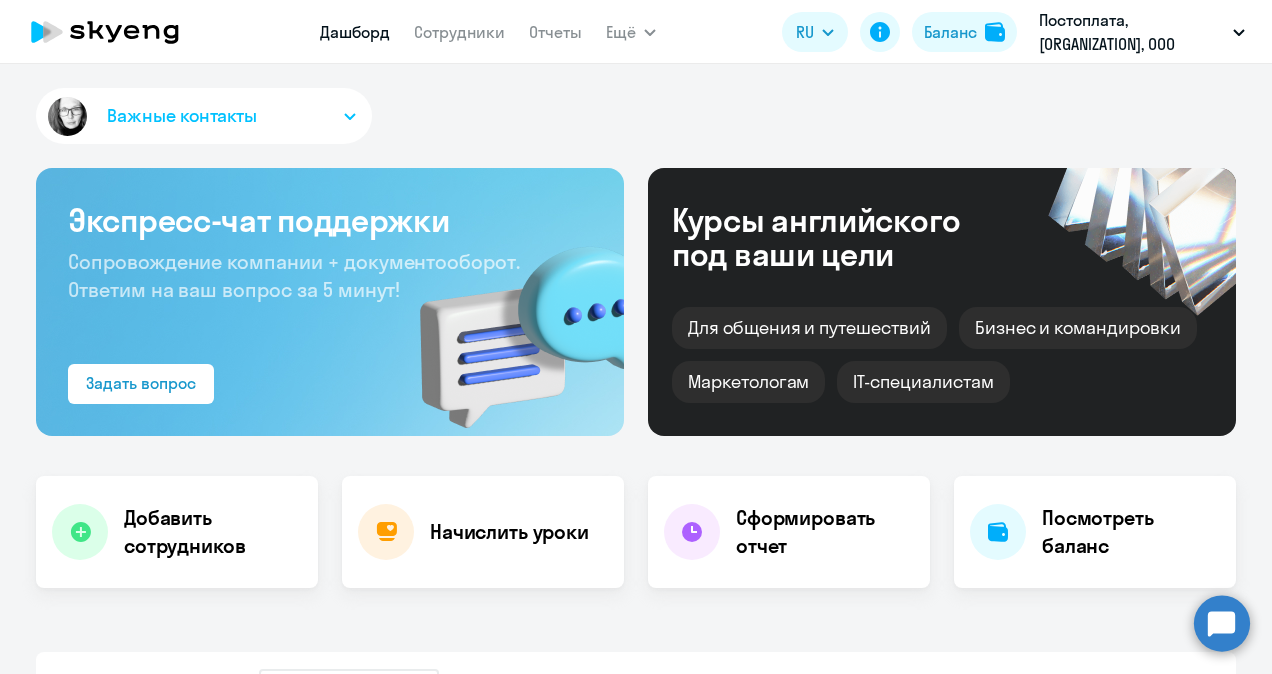 select on "30" 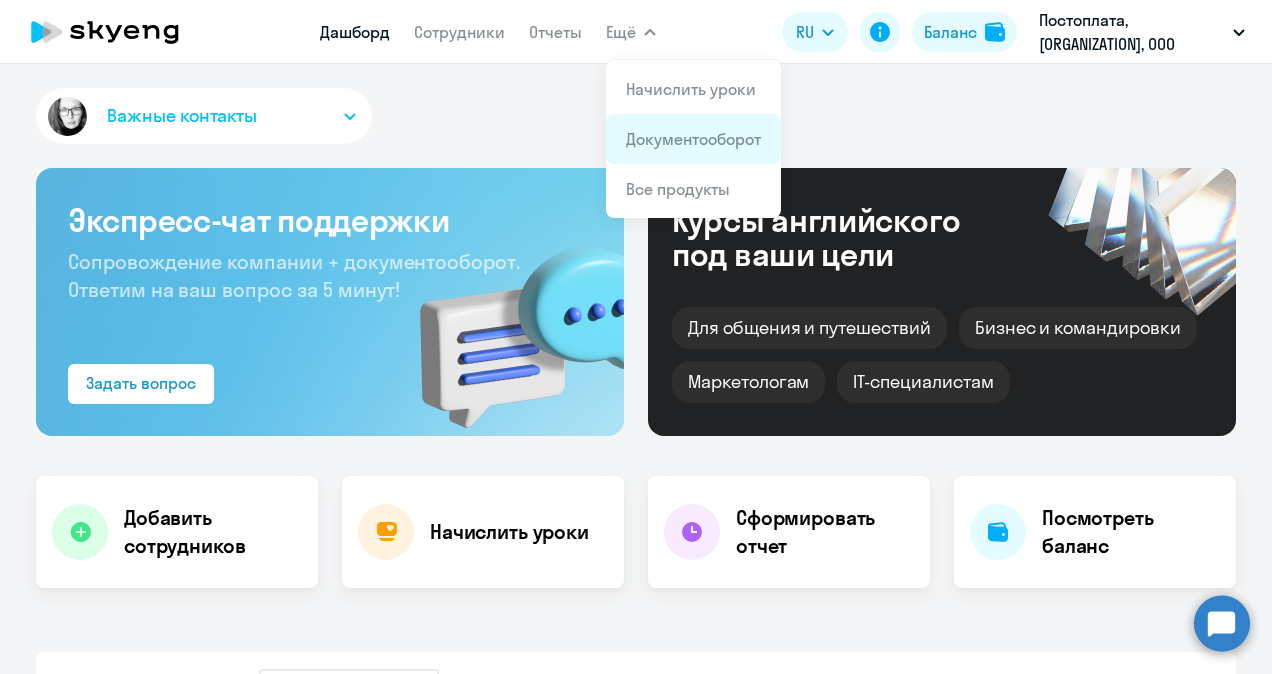click on "Документооборот" at bounding box center [693, 139] 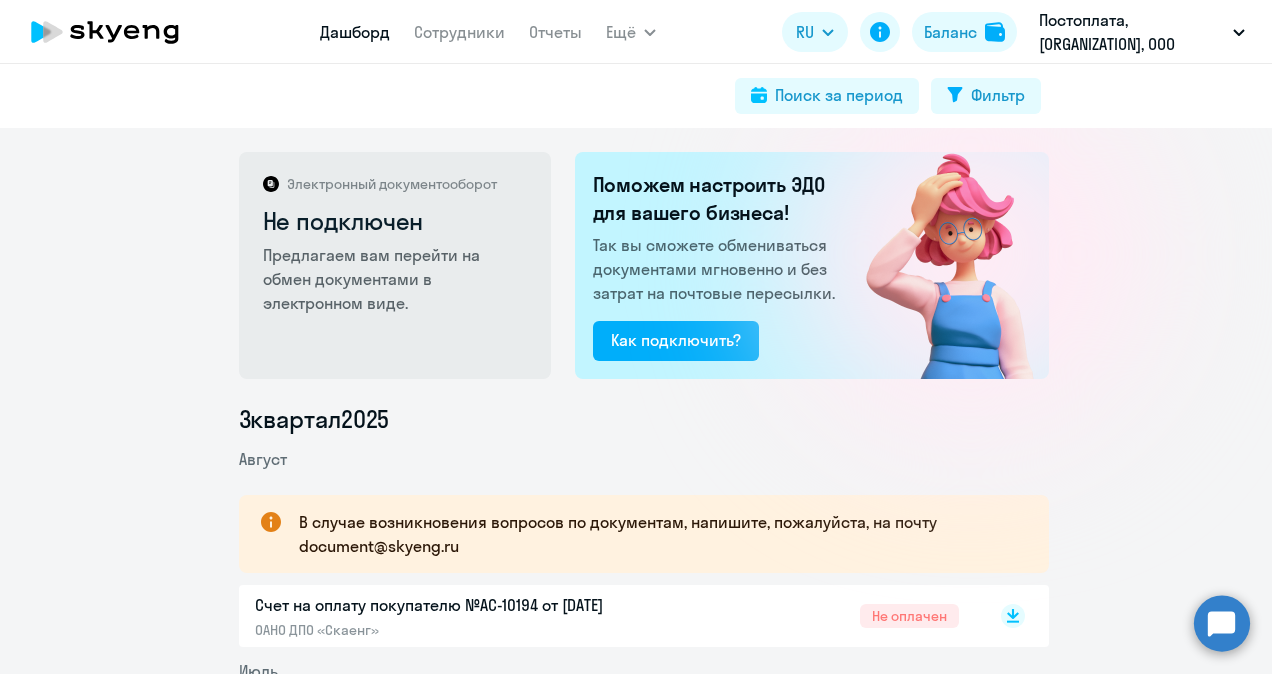 click on "Дашборд" at bounding box center (355, 32) 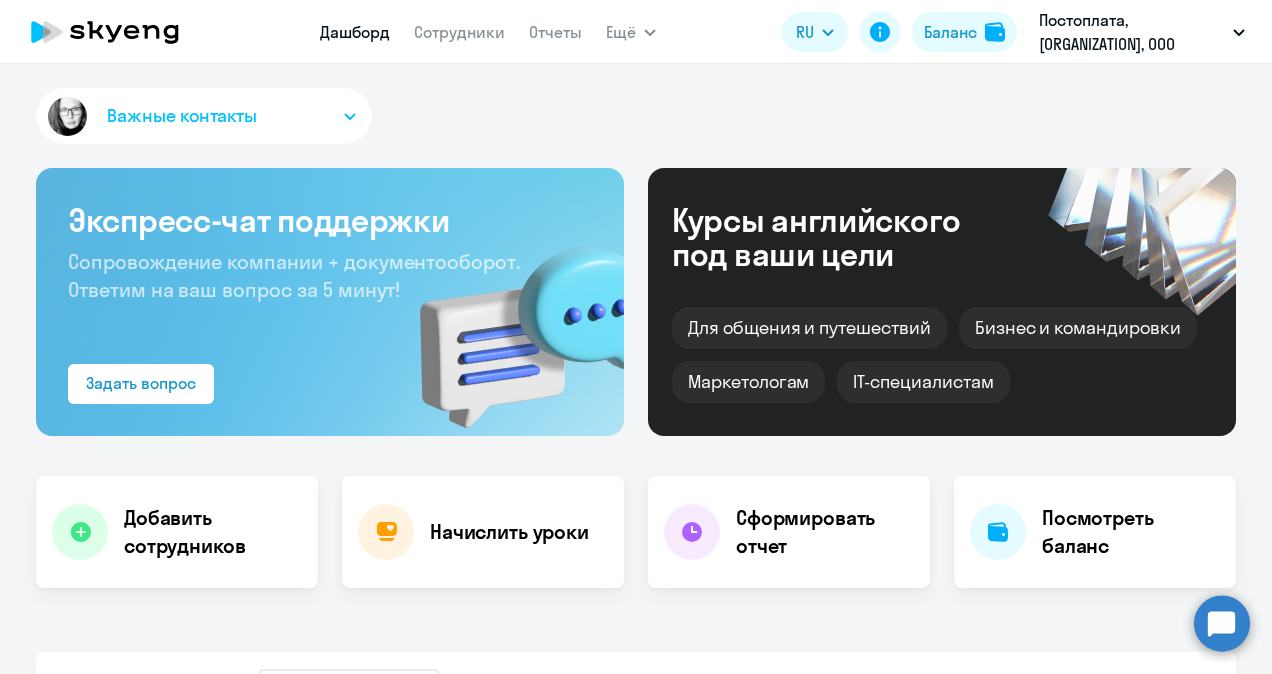 select on "30" 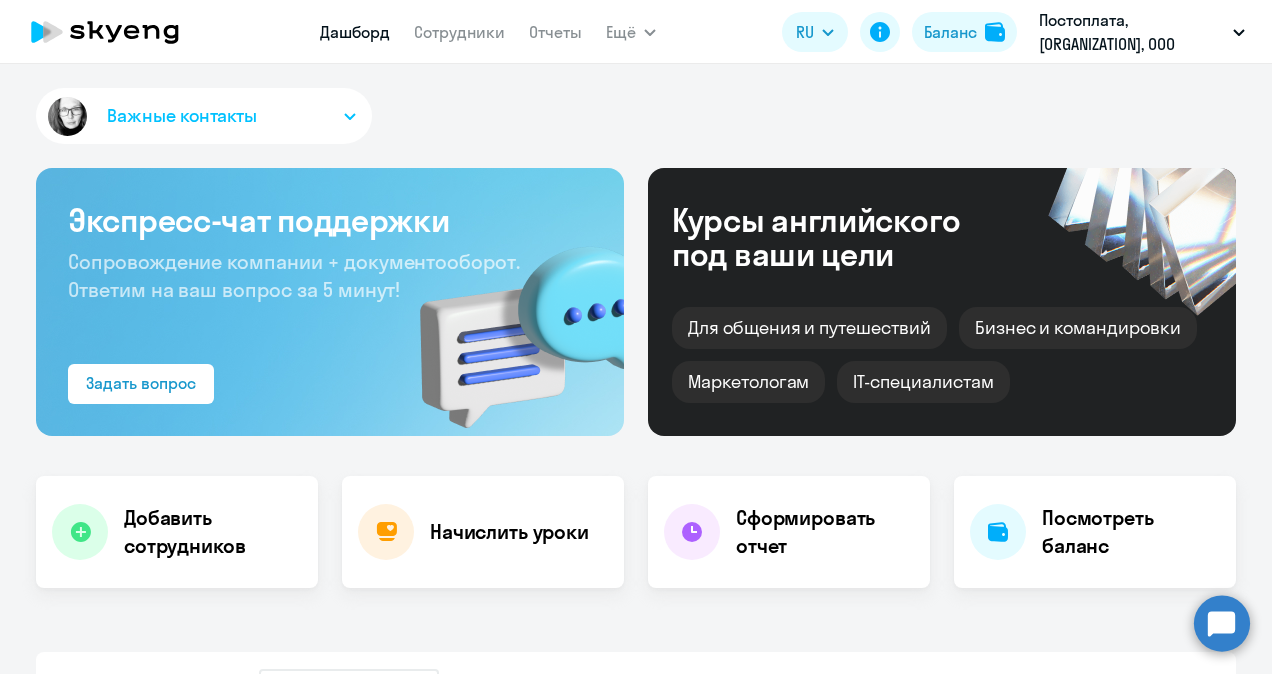 click 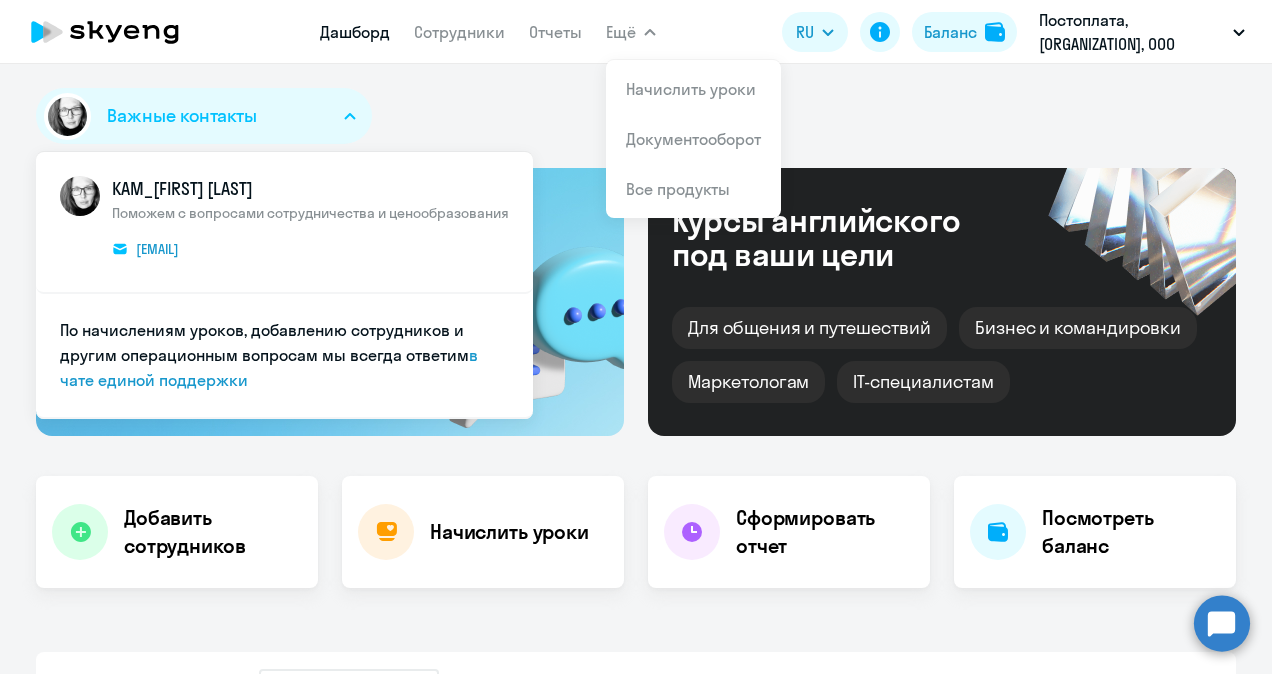 click on "Ещё" at bounding box center (631, 32) 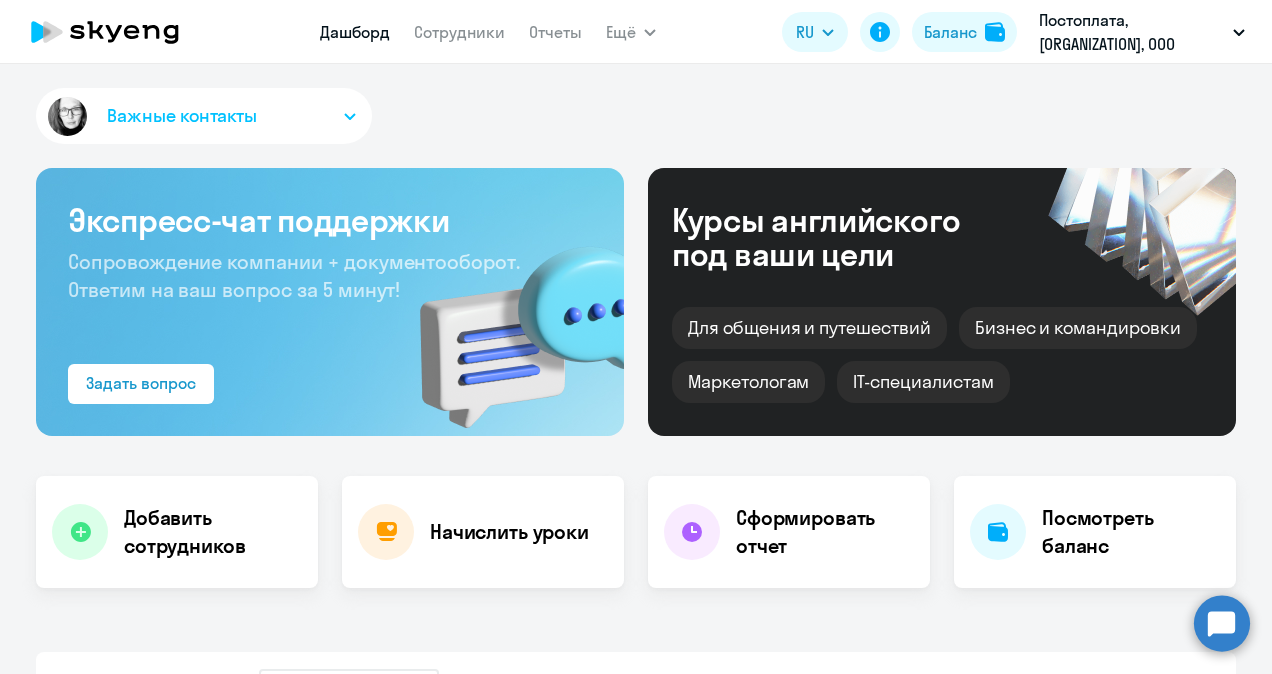 click on "Ещё" at bounding box center [631, 32] 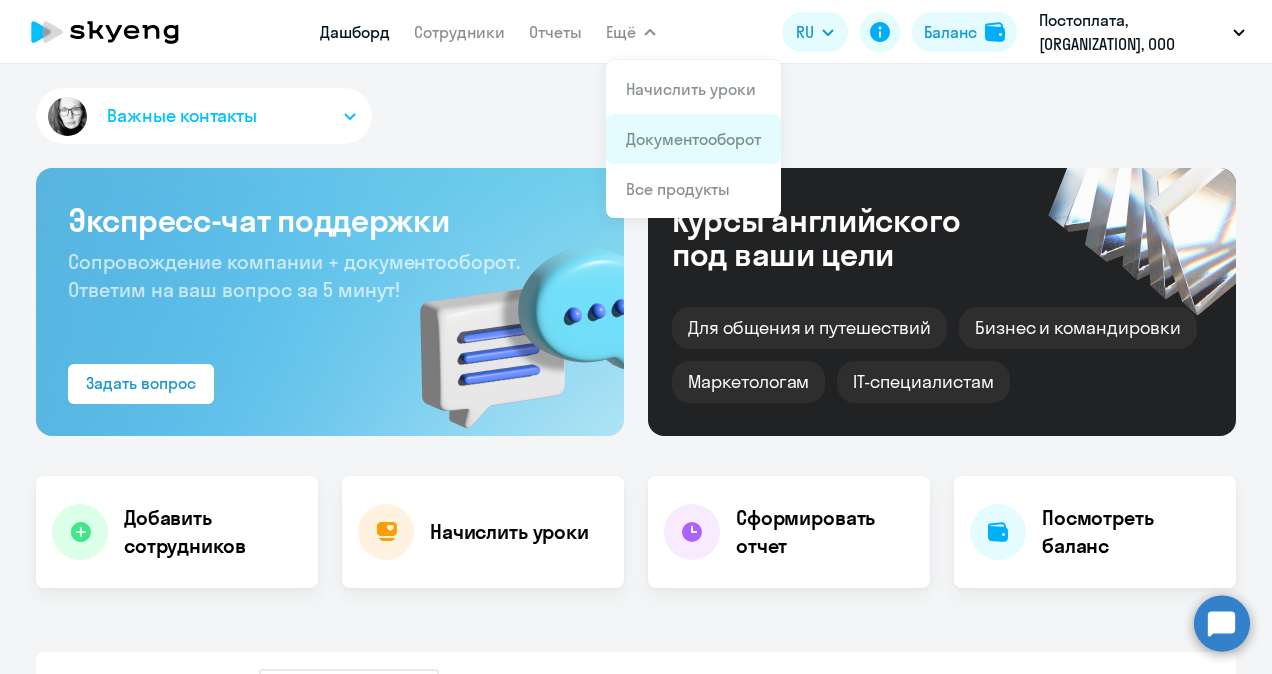 click on "Документооборот" at bounding box center (693, 139) 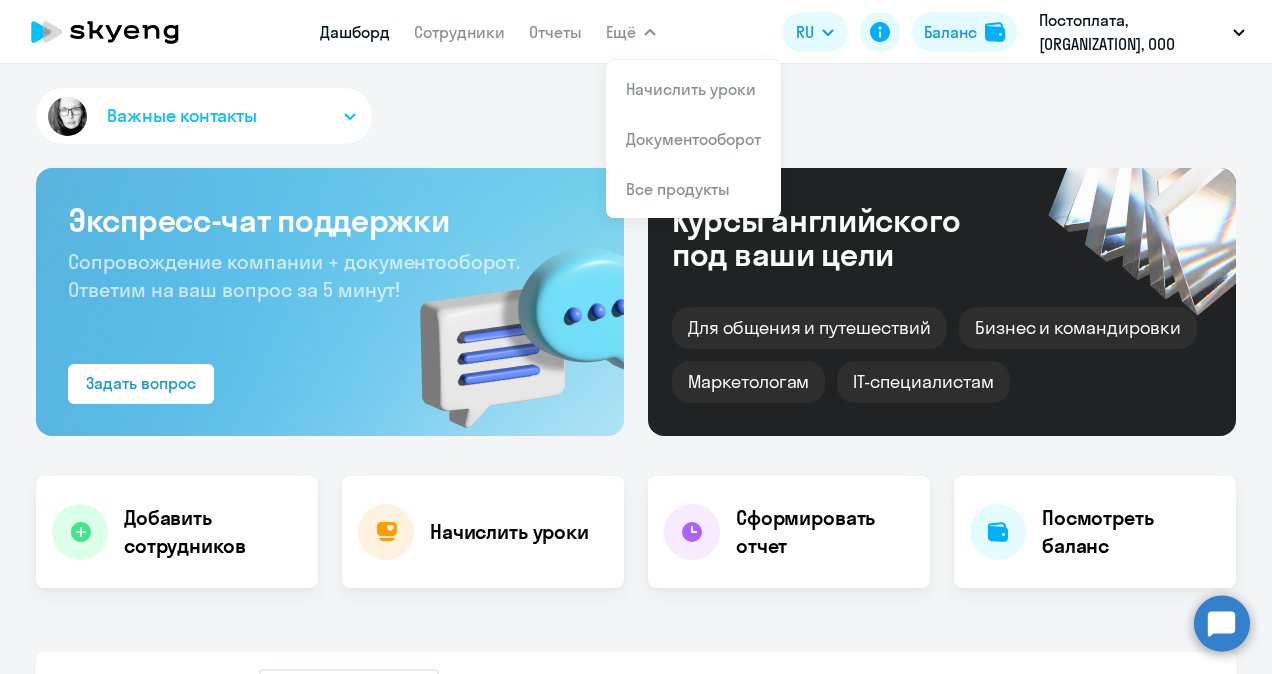 click on "Ещё" at bounding box center (621, 32) 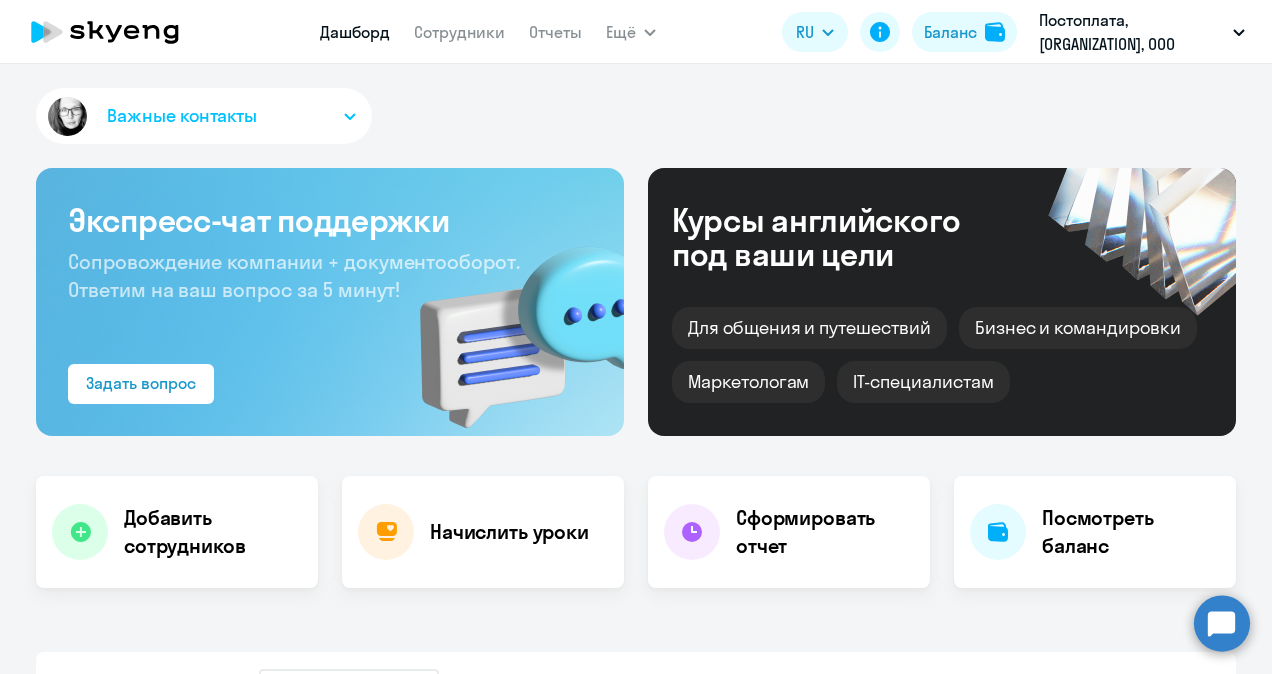 click on "Ещё" at bounding box center (621, 32) 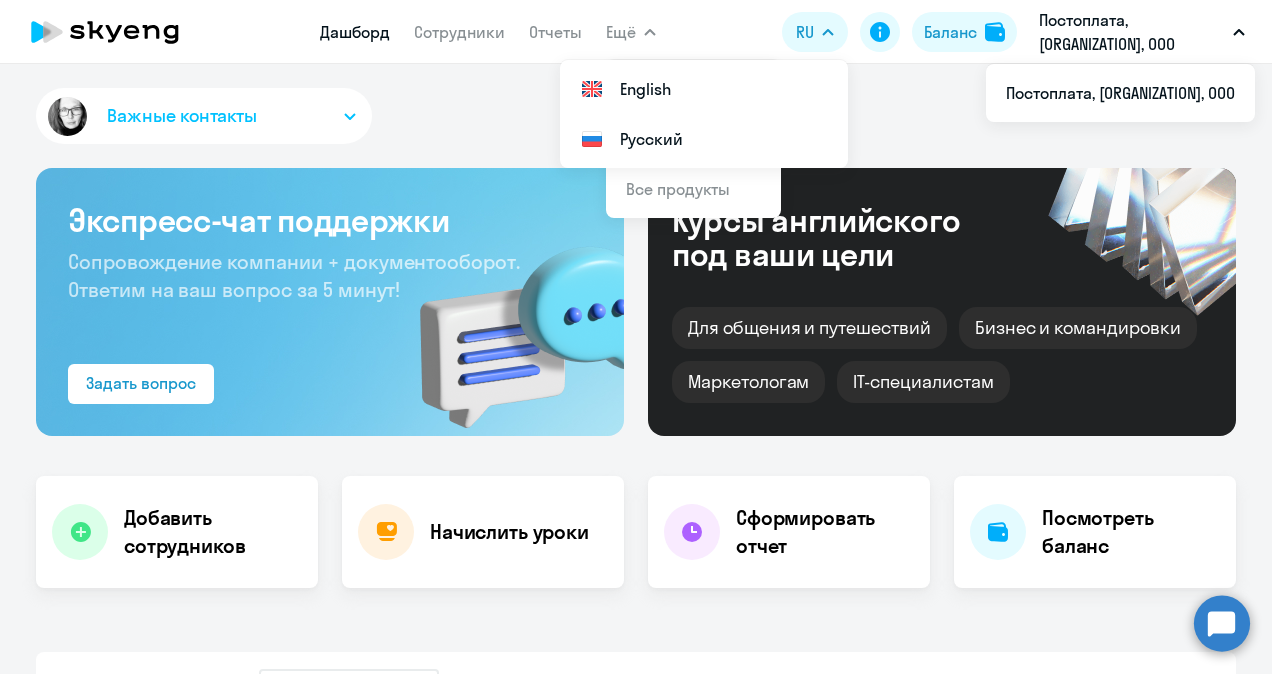 click on "Ещё" at bounding box center (631, 32) 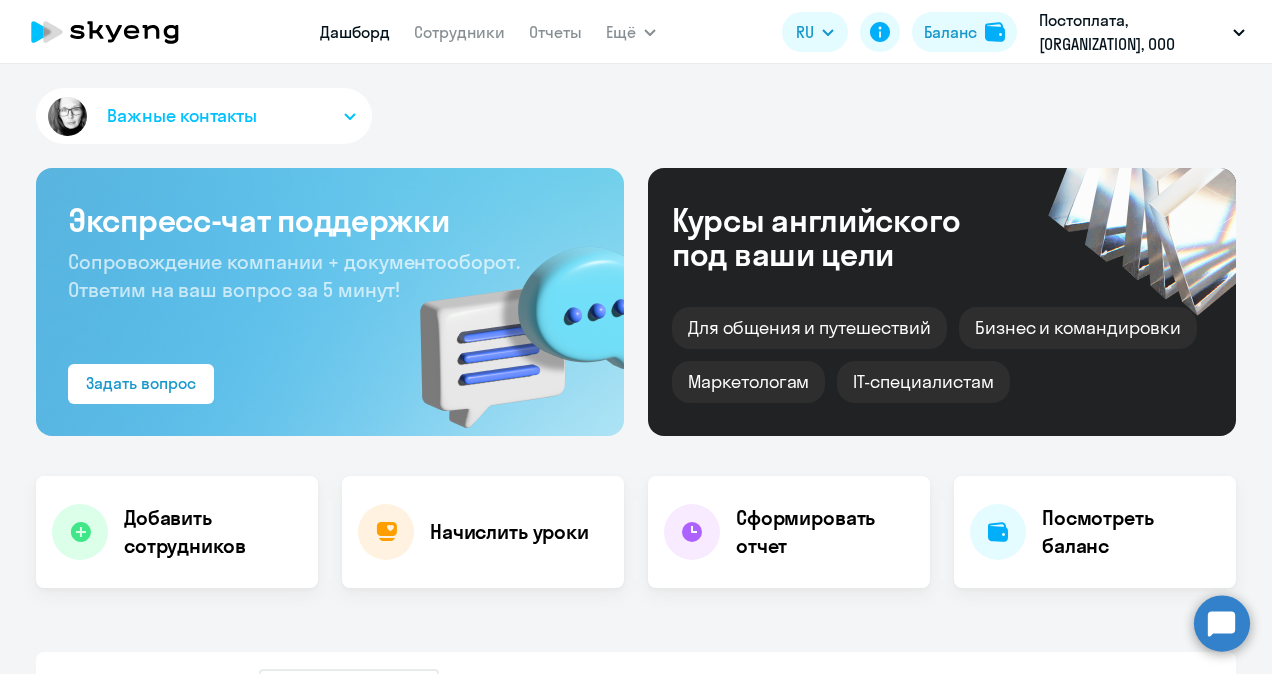 click on "Ещё" at bounding box center (621, 32) 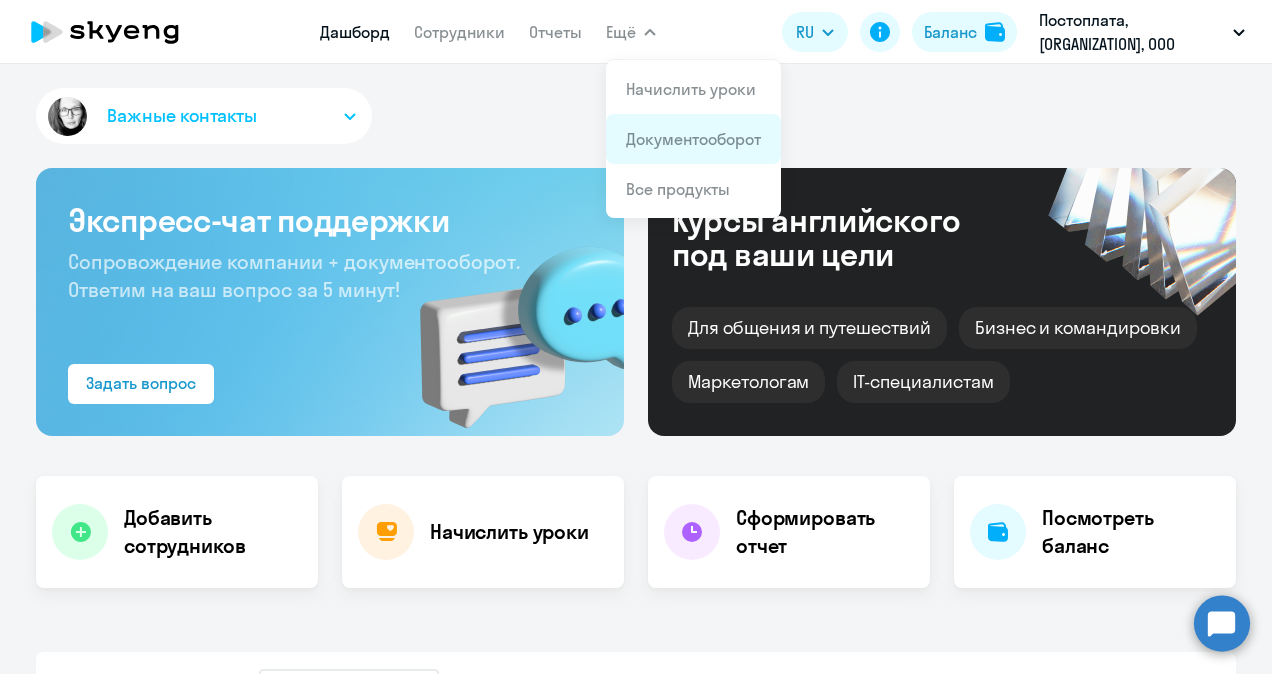 click on "Документооборот" at bounding box center [693, 139] 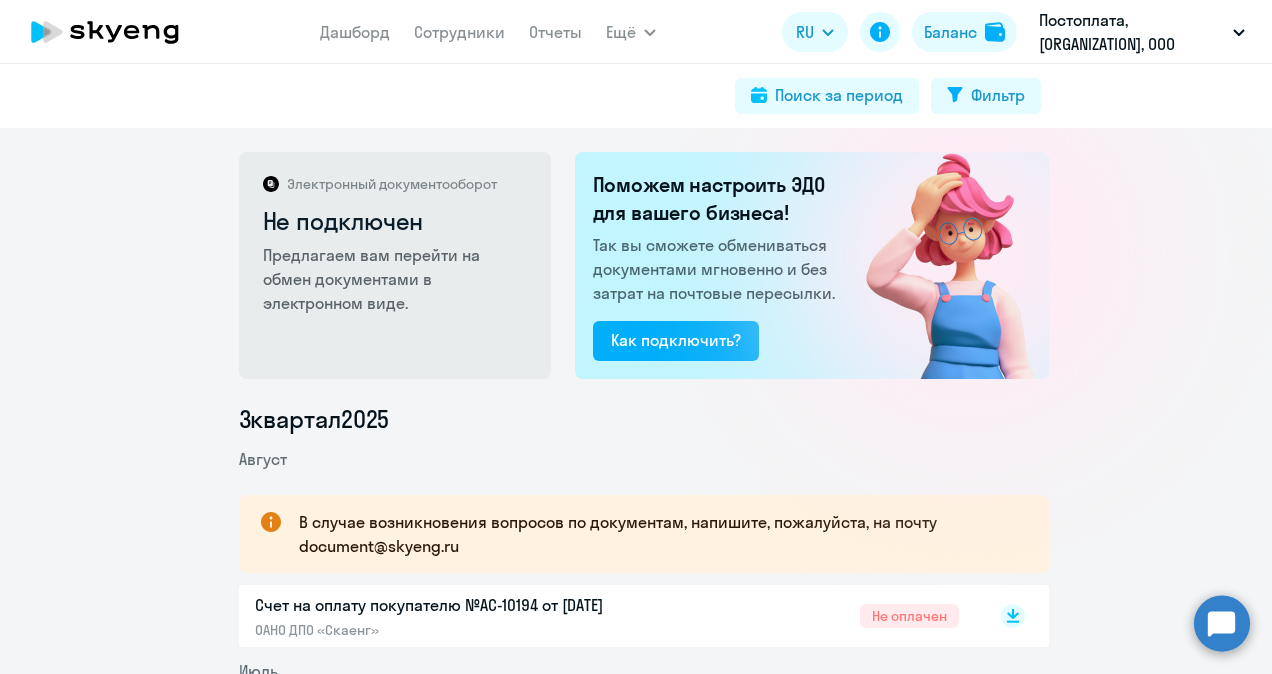 drag, startPoint x: 291, startPoint y: 548, endPoint x: 461, endPoint y: 559, distance: 170.35551 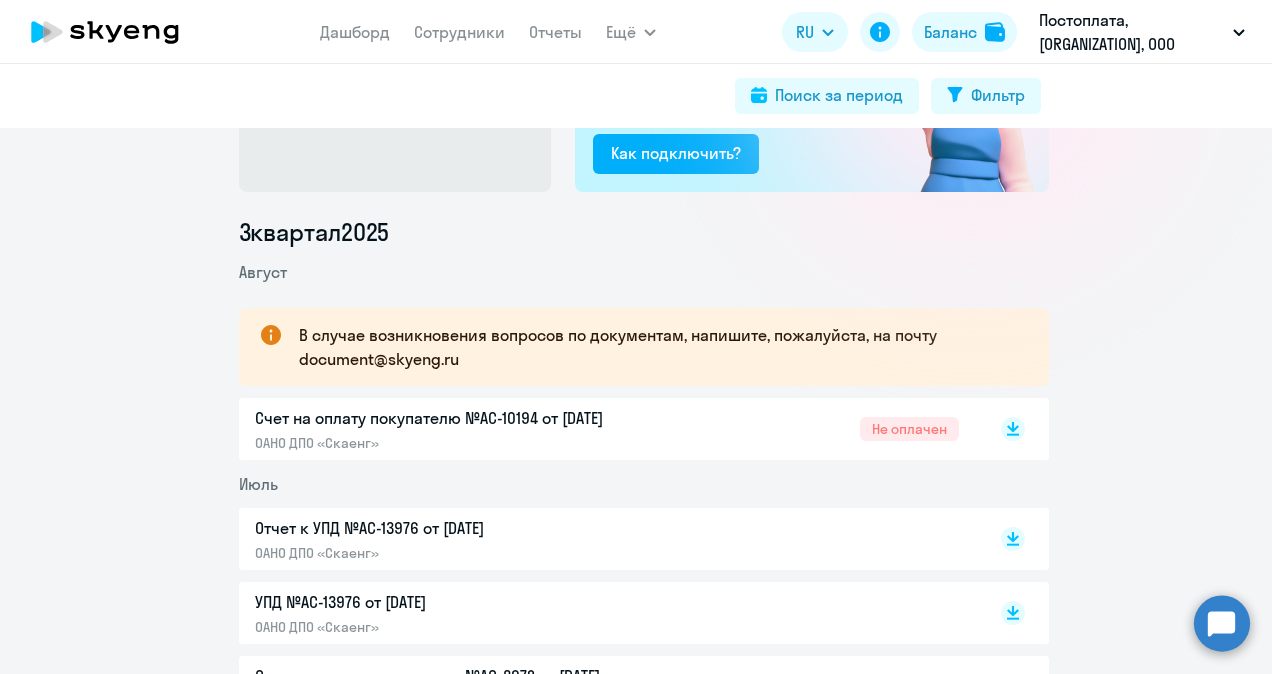 scroll, scrollTop: 200, scrollLeft: 0, axis: vertical 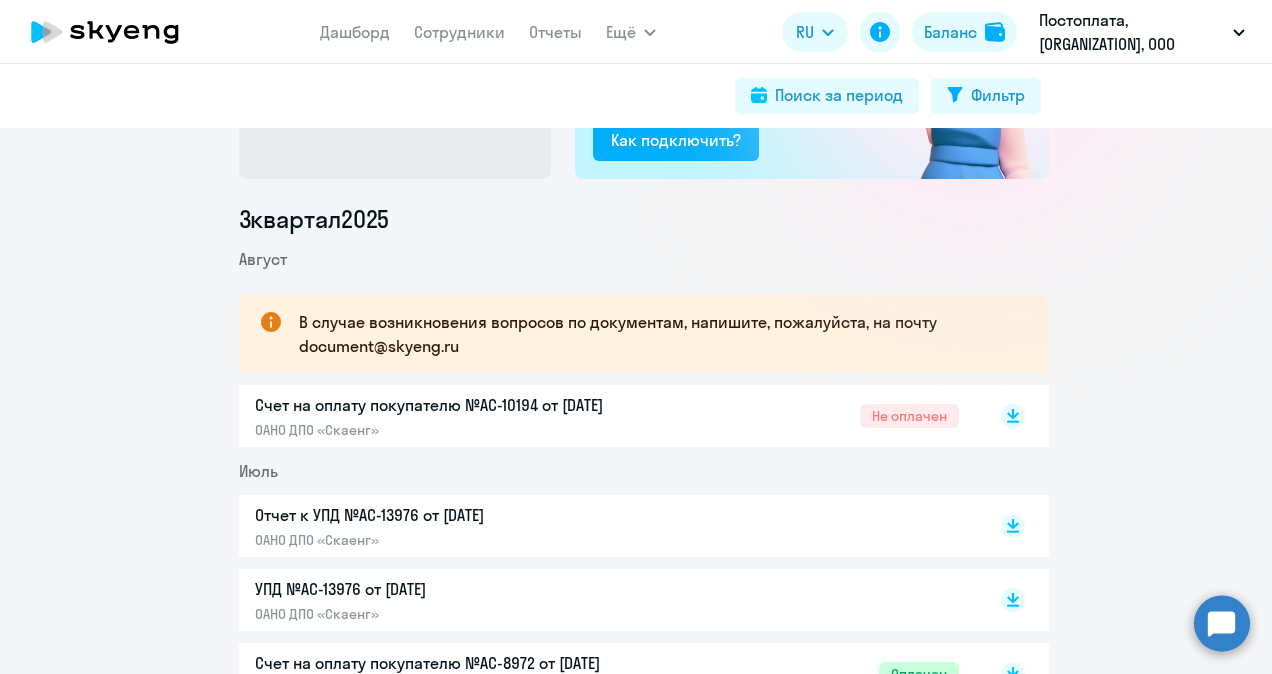 drag, startPoint x: 244, startPoint y: 406, endPoint x: 628, endPoint y: 410, distance: 384.02084 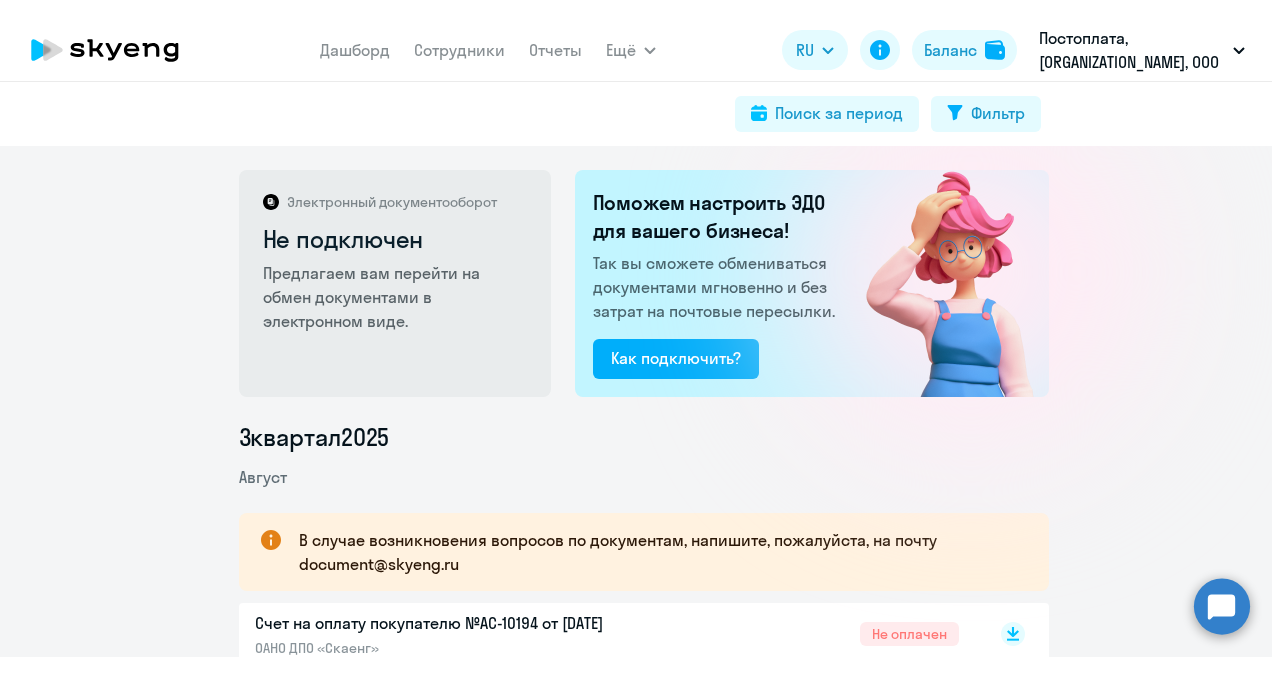 scroll, scrollTop: 0, scrollLeft: 0, axis: both 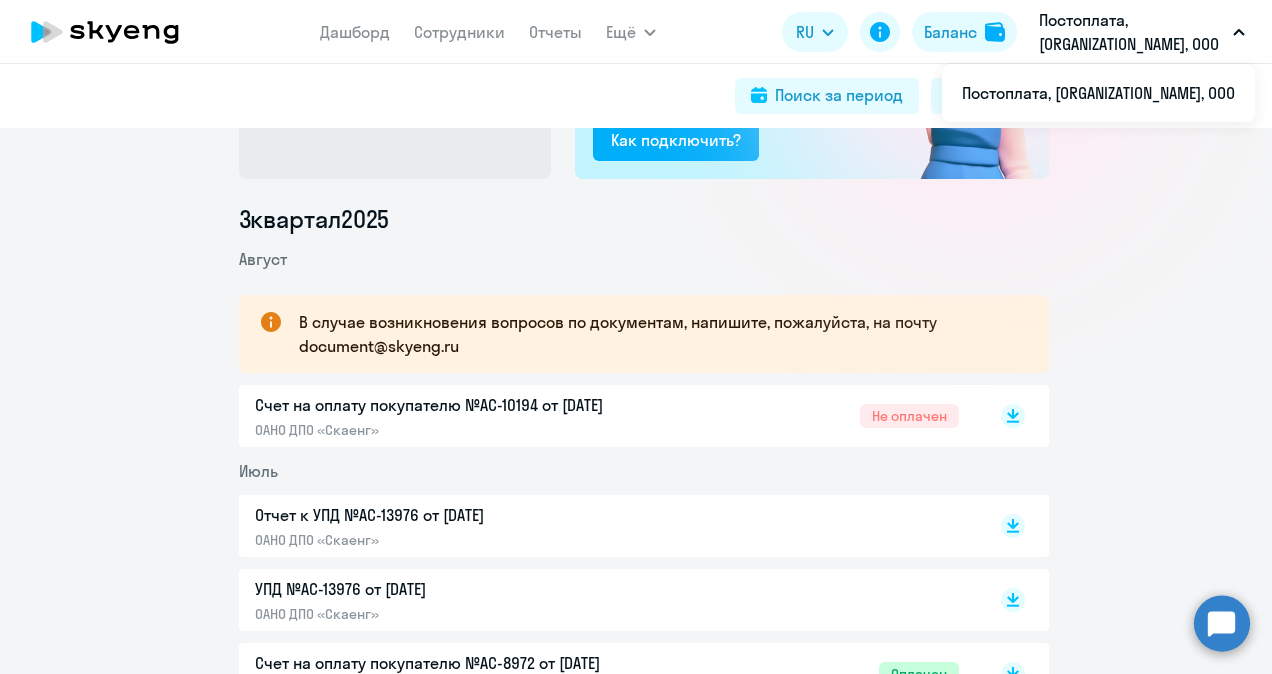 click on "Счет на оплату покупателю №AC-10194 от [DATE]" 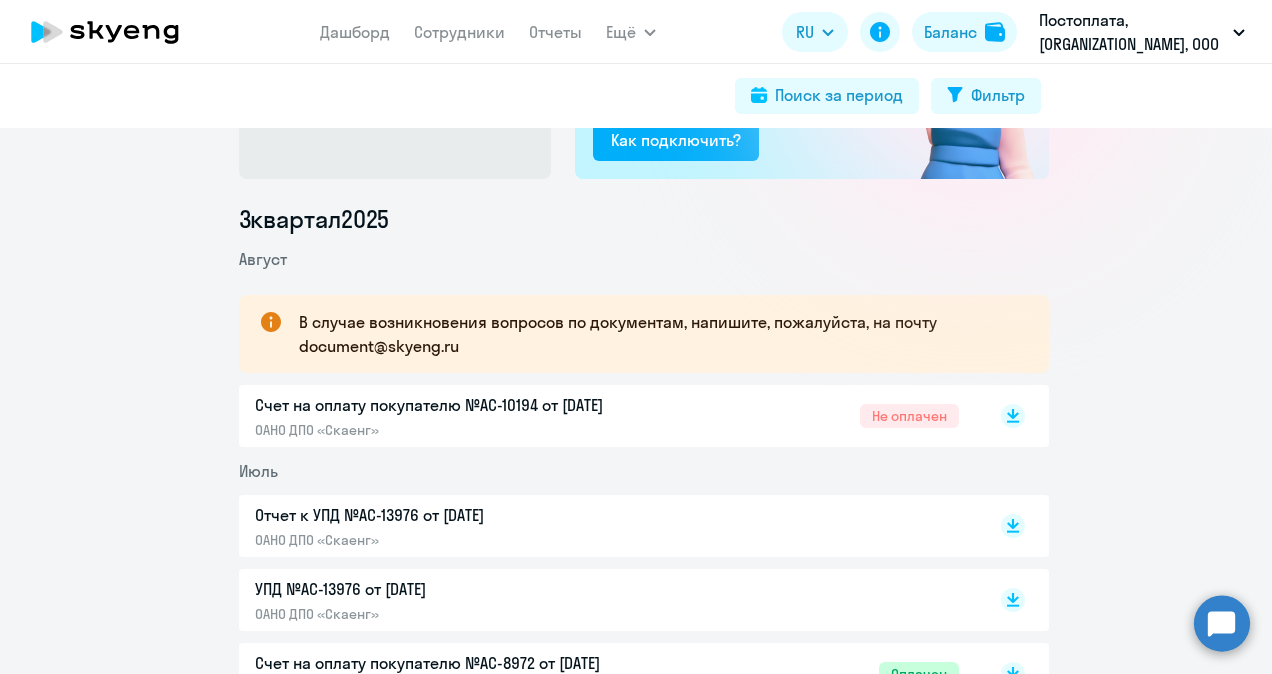 scroll, scrollTop: 300, scrollLeft: 0, axis: vertical 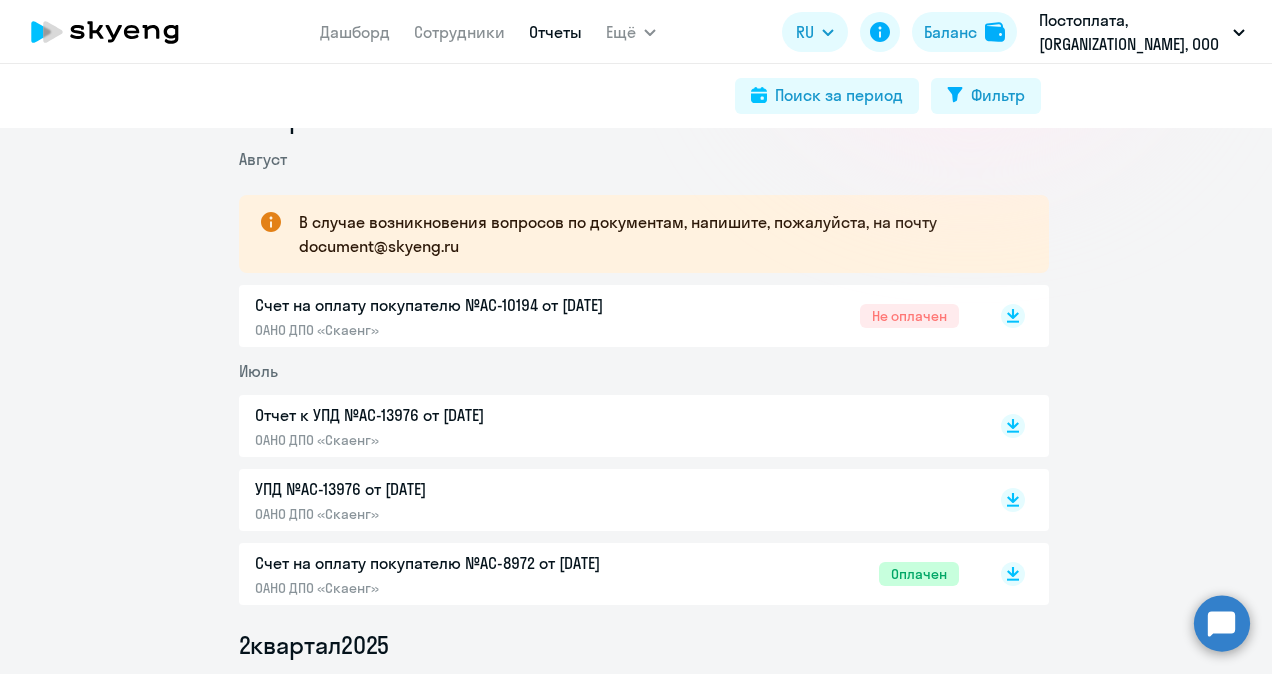 click on "Отчеты" at bounding box center [555, 32] 